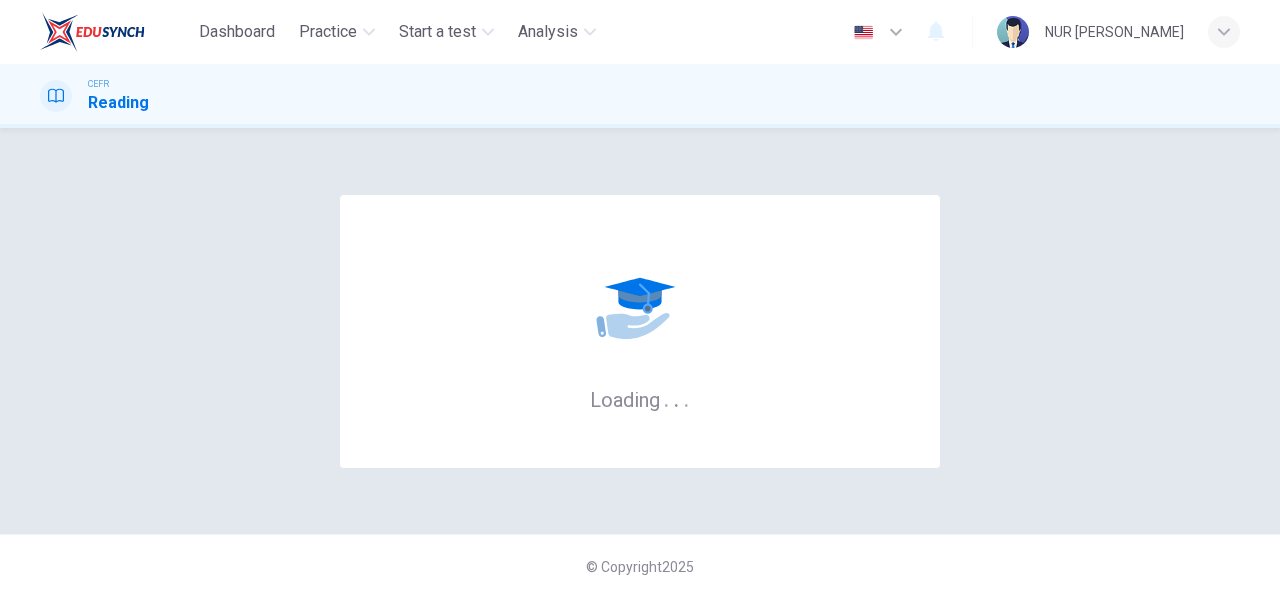 scroll, scrollTop: 0, scrollLeft: 0, axis: both 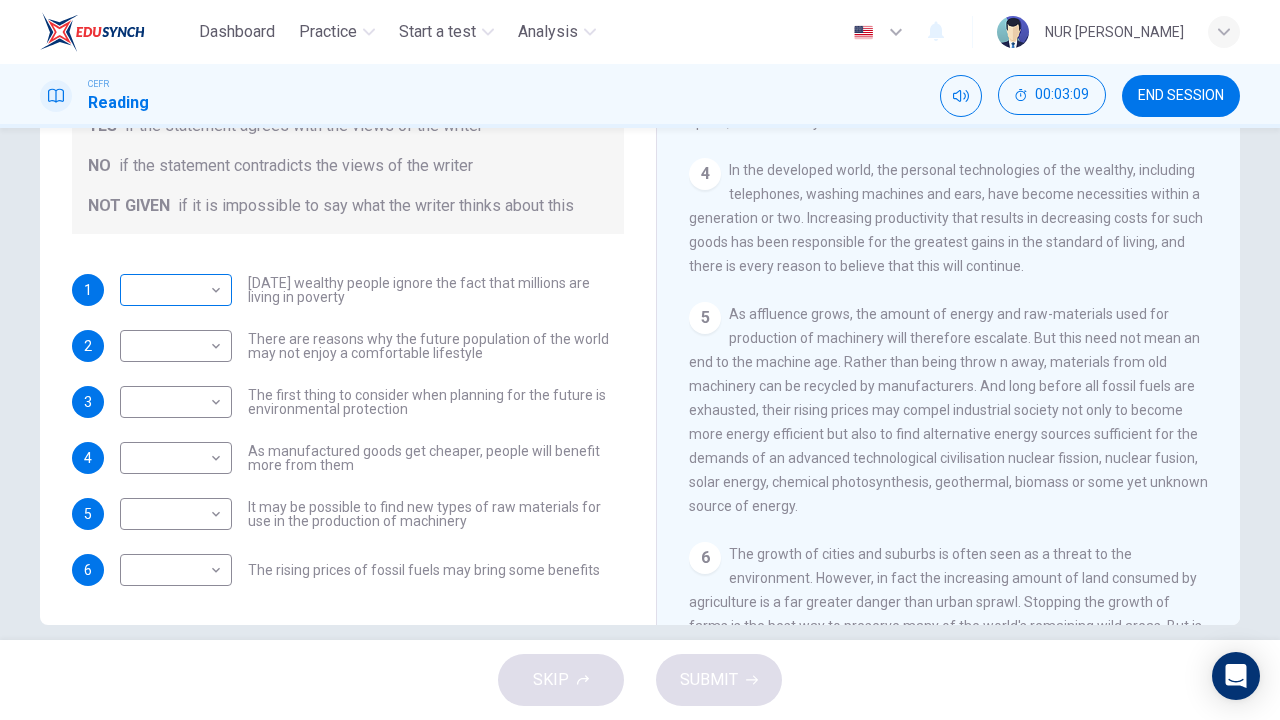 click on "Dashboard Practice Start a test Analysis English en ​ NUR [PERSON_NAME] Reading 00:03:09 END SESSION Questions 1 - 6 Do the following statements reflect the claims of the writer in the Reading Passage?
In the boxes below, write YES if the statement agrees with the views of the writer NO if the statement contradicts the views of the writer NOT GIVEN if it is impossible to say what the writer thinks about this 1 ​ ​ [DATE] wealthy people ignore the fact that millions are living in poverty 2 ​ ​ There are reasons why the future population of the world may not enjoy a comfortable lifestyle 3 ​ ​ The first thing to consider when planning for the future is environmental protection 4 ​ ​ As manufactured goods get cheaper, people will benefit more from them 5 ​ ​ It may be possible to find new types of raw materials for use in the production of machinery 6 ​ ​ The rising prices of fossil fuels may bring some benefits Worldly Wealth CLICK TO ZOOM Click to Zoom 1 2 3 4 5 6 7 8" at bounding box center [640, 360] 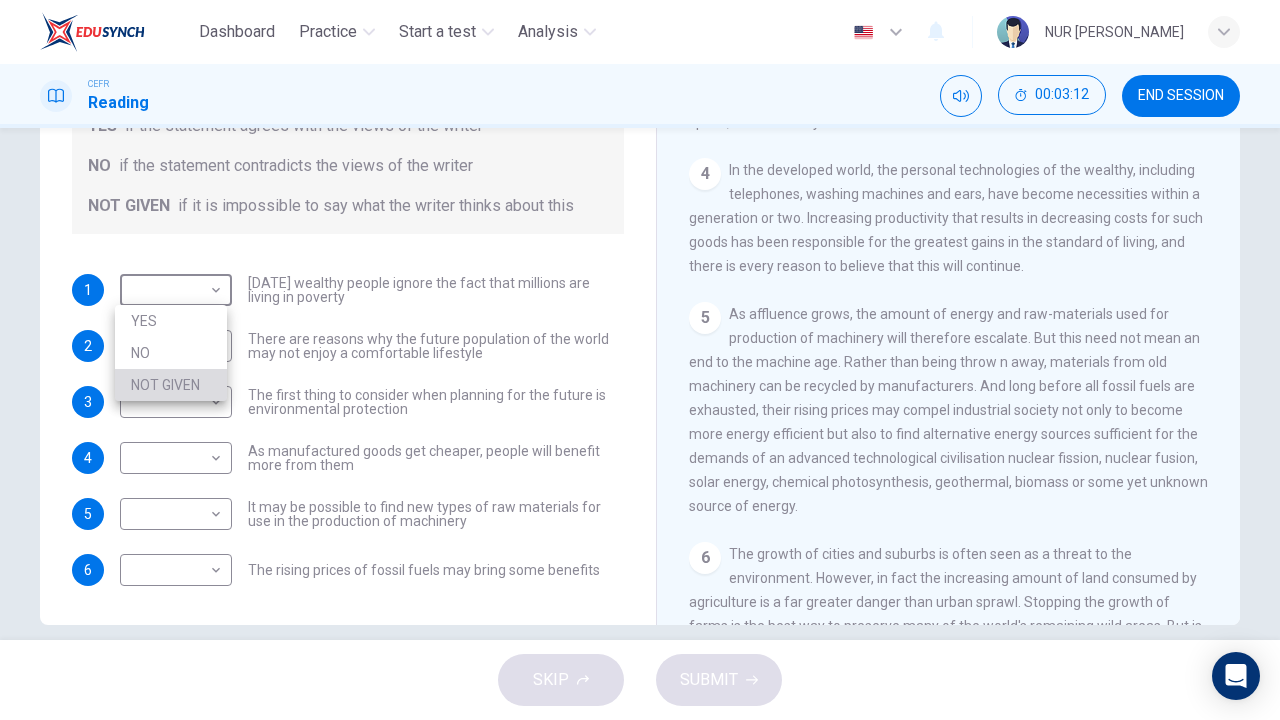 click on "NOT GIVEN" at bounding box center (171, 385) 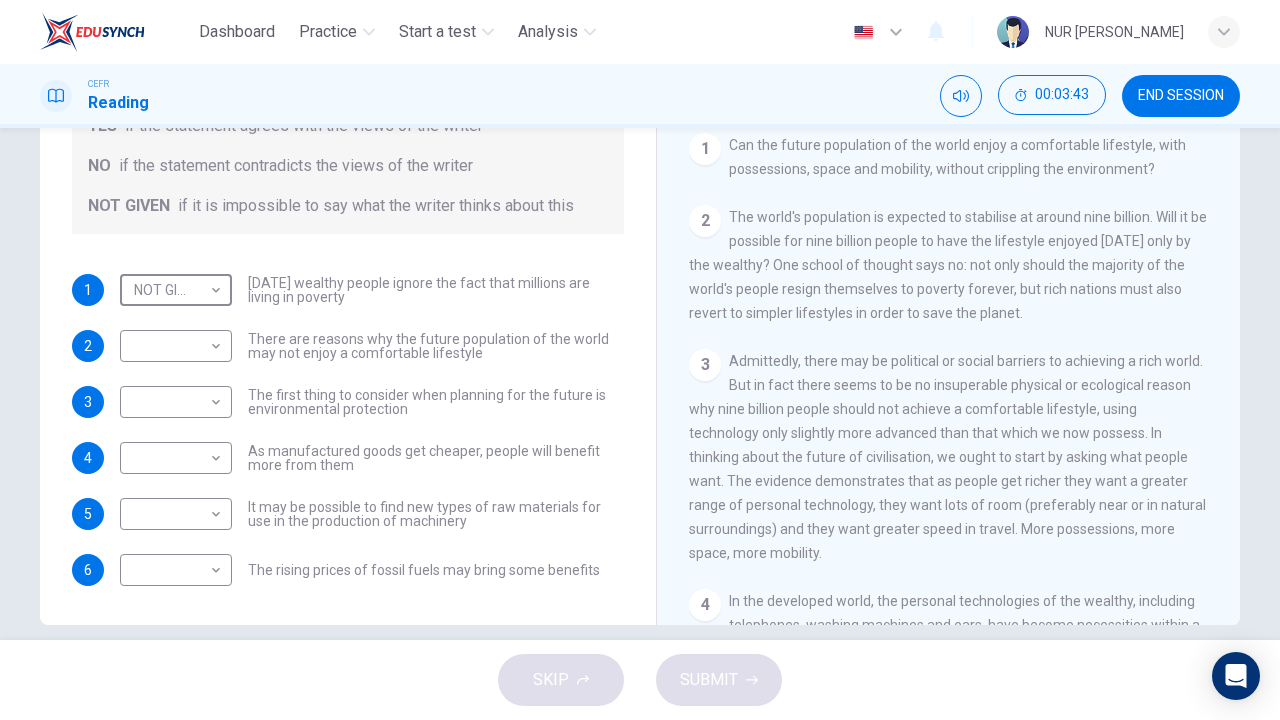 scroll, scrollTop: 320, scrollLeft: 0, axis: vertical 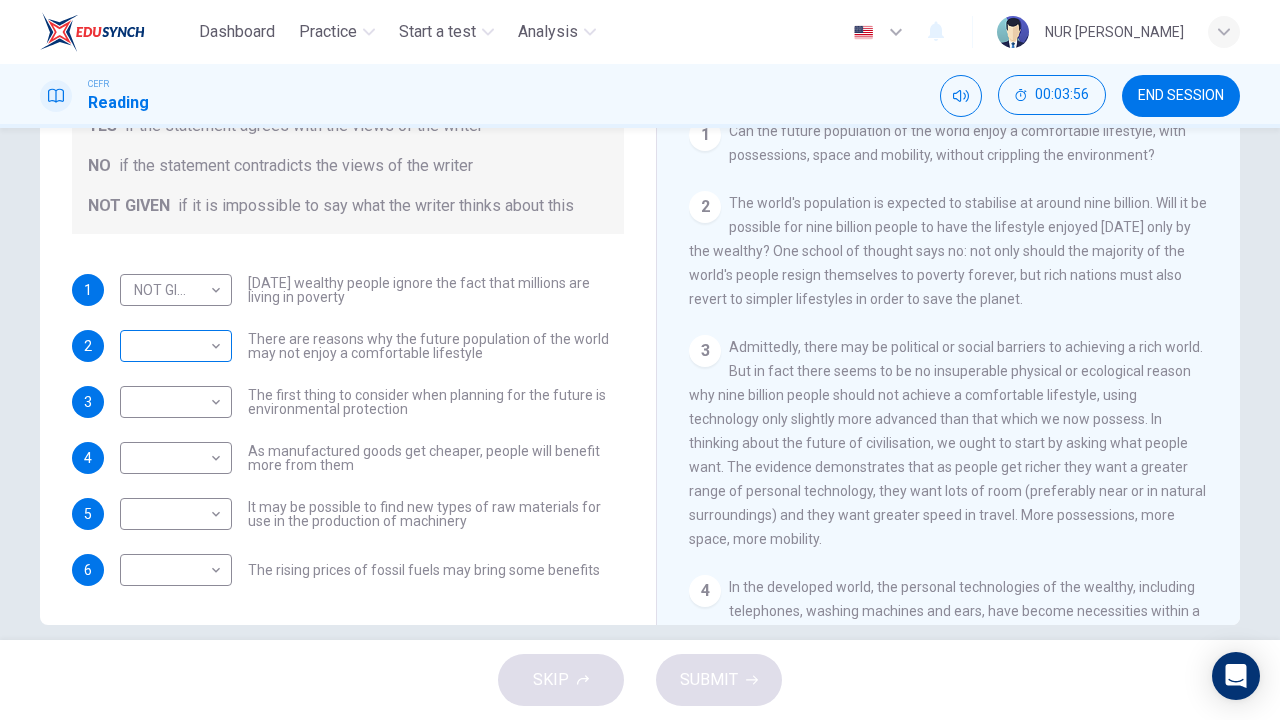 click on "​ ​" at bounding box center (176, 346) 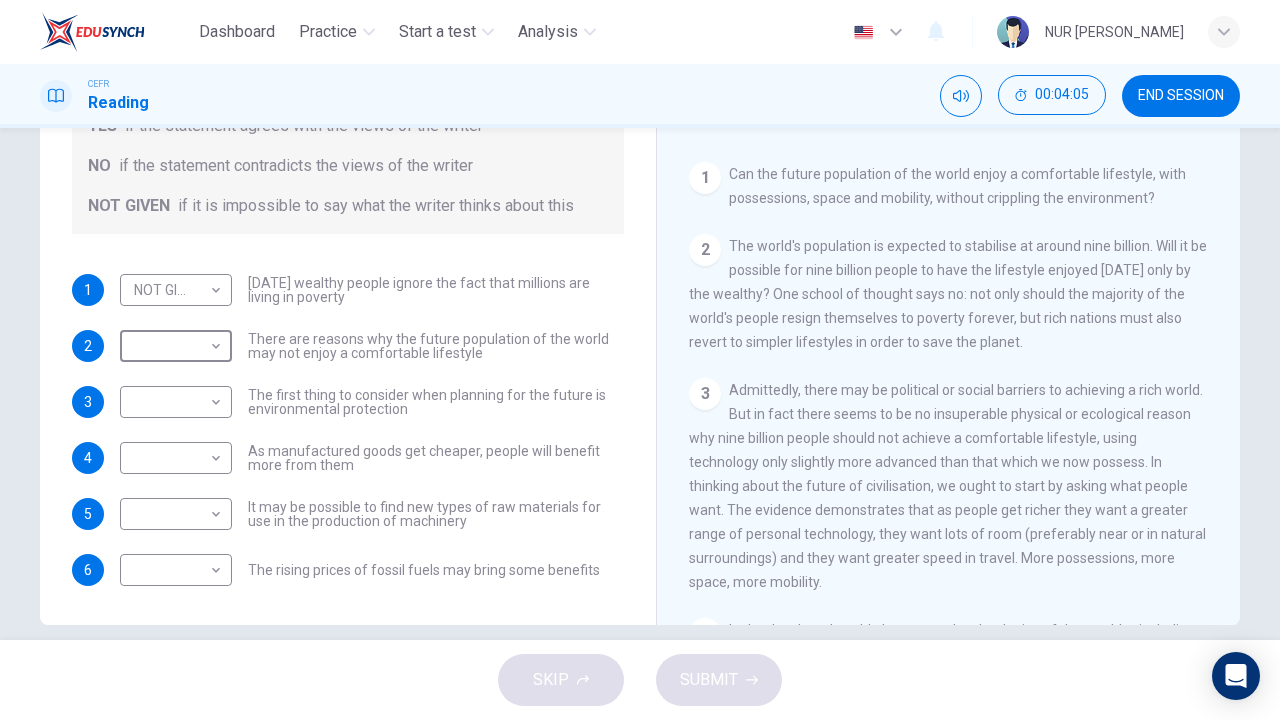 scroll, scrollTop: 271, scrollLeft: 0, axis: vertical 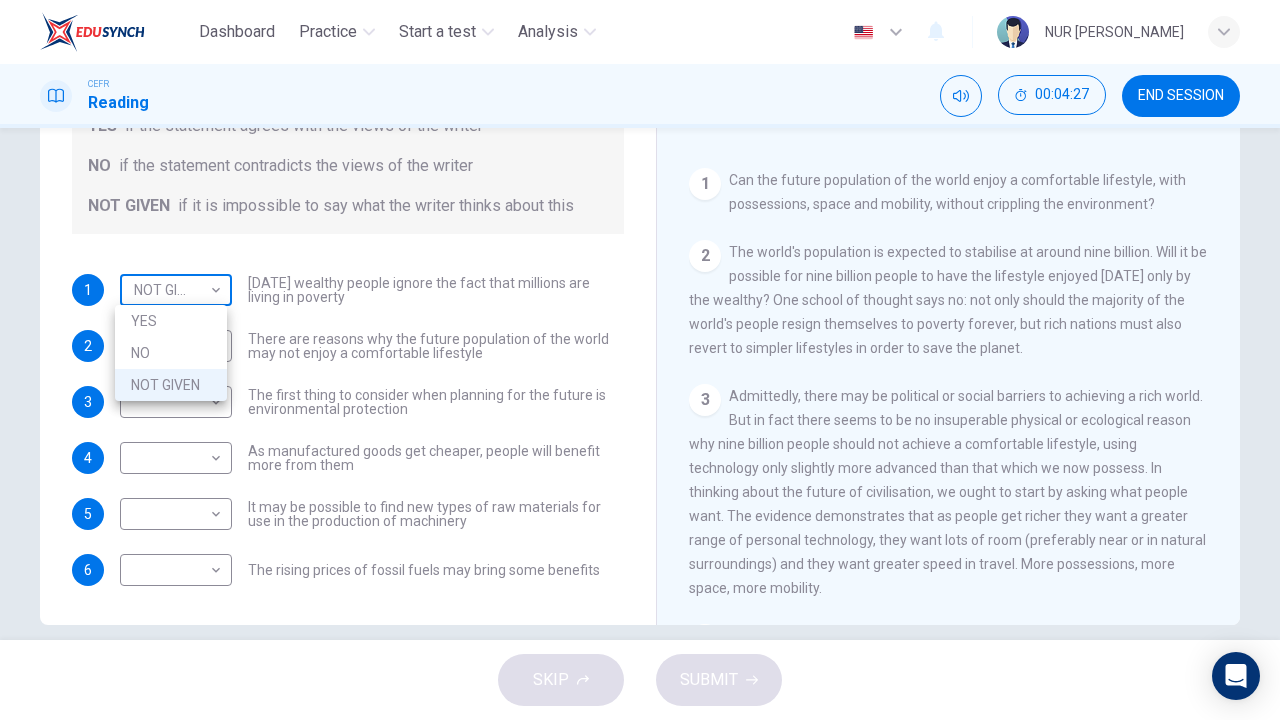 click on "Dashboard Practice Start a test Analysis English en ​ NUR [PERSON_NAME] Reading 00:04:27 END SESSION Questions 1 - 6 Do the following statements reflect the claims of the writer in the Reading Passage?
In the boxes below, write YES if the statement agrees with the views of the writer NO if the statement contradicts the views of the writer NOT GIVEN if it is impossible to say what the writer thinks about this 1 NOT GIVEN NOT GIVEN ​ [DATE] wealthy people ignore the fact that millions are living in poverty 2 ​ ​ There are reasons why the future population of the world may not enjoy a comfortable lifestyle 3 ​ ​ The first thing to consider when planning for the future is environmental protection 4 ​ ​ As manufactured goods get cheaper, people will benefit more from them 5 ​ ​ It may be possible to find new types of raw materials for use in the production of machinery 6 ​ ​ The rising prices of fossil fuels may bring some benefits Worldly Wealth CLICK TO ZOOM Click to Zoom" at bounding box center [640, 360] 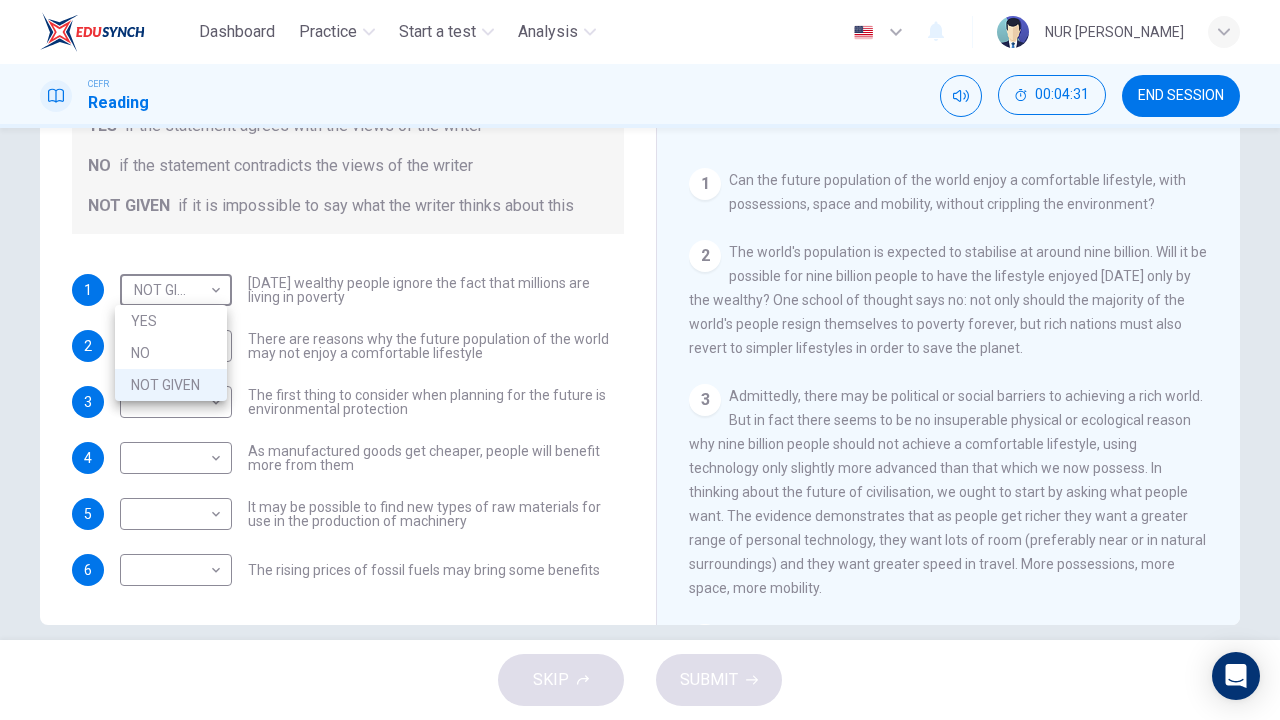 click at bounding box center (640, 360) 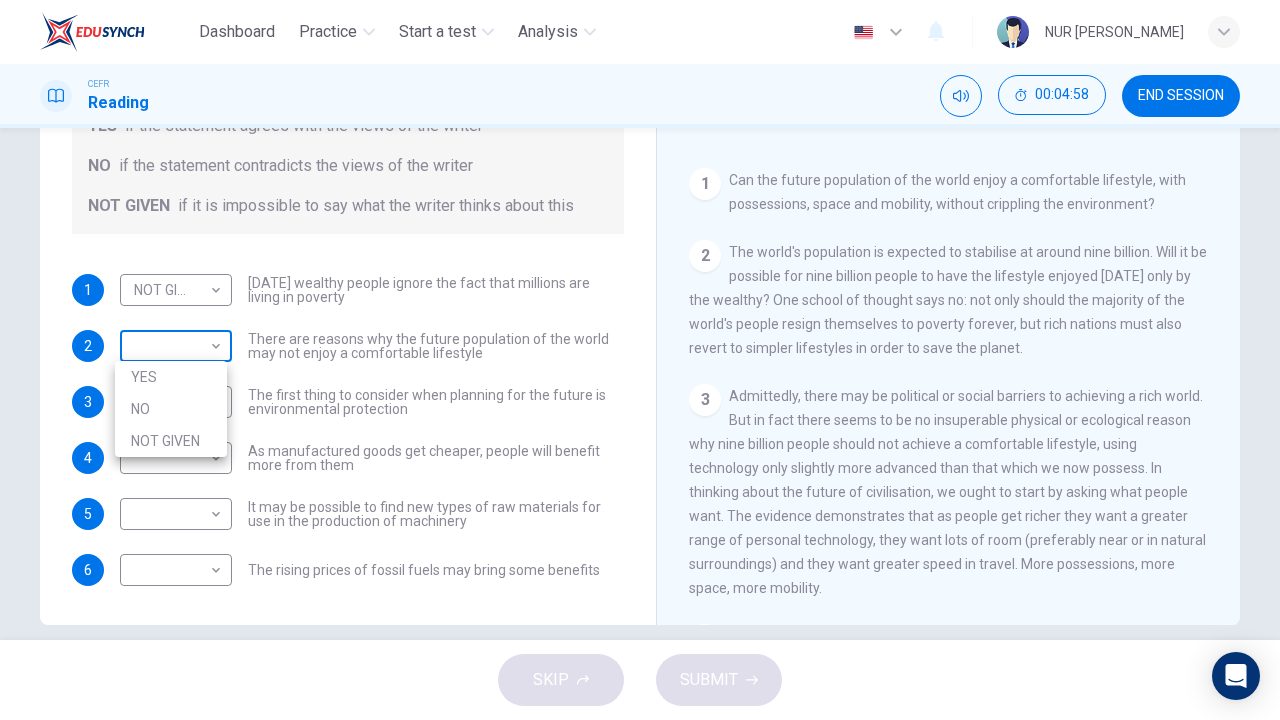 click on "Dashboard Practice Start a test Analysis English en ​ NUR [PERSON_NAME] Reading 00:04:58 END SESSION Questions 1 - 6 Do the following statements reflect the claims of the writer in the Reading Passage?
In the boxes below, write YES if the statement agrees with the views of the writer NO if the statement contradicts the views of the writer NOT GIVEN if it is impossible to say what the writer thinks about this 1 NOT GIVEN NOT GIVEN ​ [DATE] wealthy people ignore the fact that millions are living in poverty 2 ​ ​ There are reasons why the future population of the world may not enjoy a comfortable lifestyle 3 ​ ​ The first thing to consider when planning for the future is environmental protection 4 ​ ​ As manufactured goods get cheaper, people will benefit more from them 5 ​ ​ It may be possible to find new types of raw materials for use in the production of machinery 6 ​ ​ The rising prices of fossil fuels may bring some benefits Worldly Wealth CLICK TO ZOOM Click to Zoom" at bounding box center (640, 360) 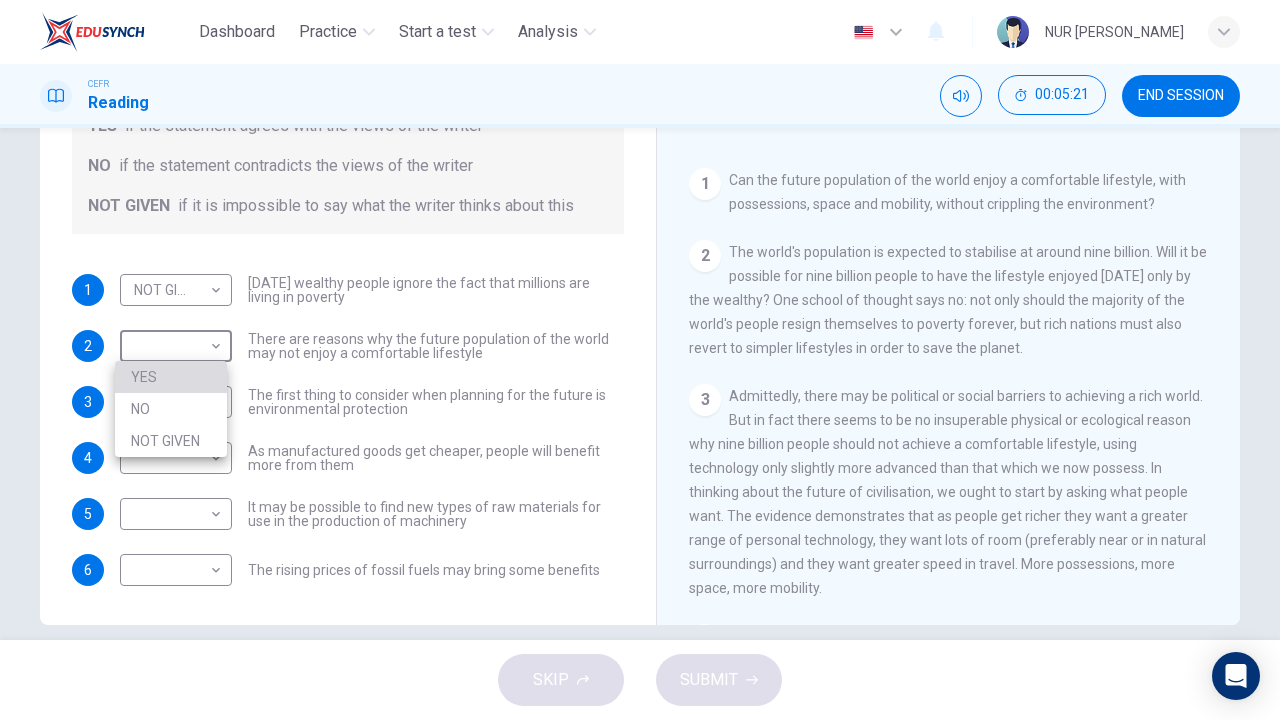 click on "YES" at bounding box center (171, 377) 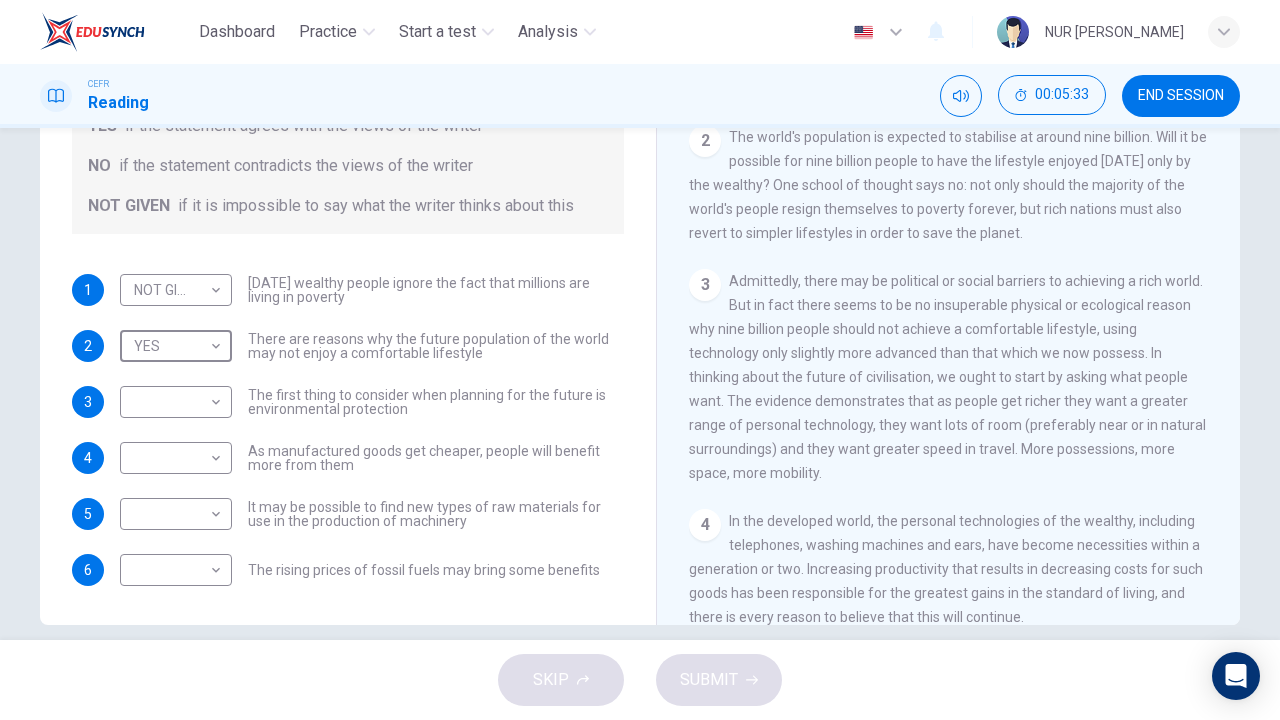 scroll, scrollTop: 387, scrollLeft: 0, axis: vertical 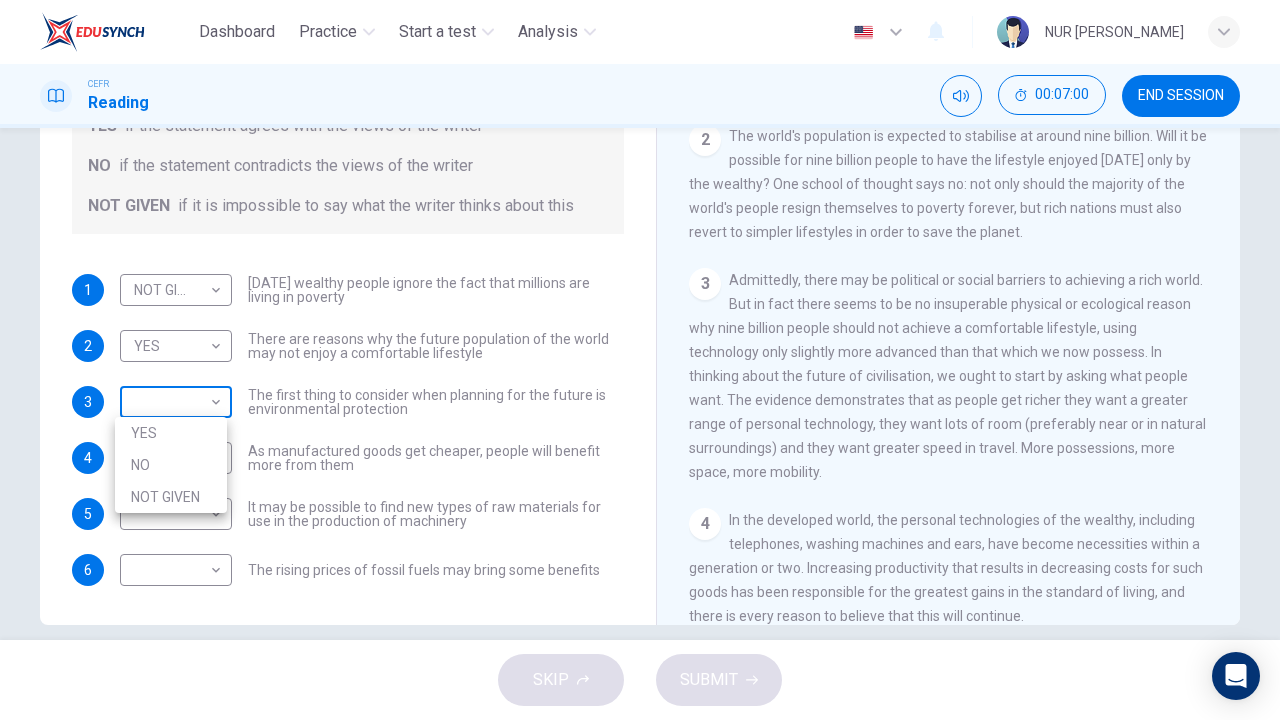 click on "Dashboard Practice Start a test Analysis English en ​ NUR [PERSON_NAME] CEFR Reading 00:07:00 END SESSION Questions 1 - 6 Do the following statements reflect the claims of the writer in the Reading Passage?
In the boxes below, write YES if the statement agrees with the views of the writer NO if the statement contradicts the views of the writer NOT GIVEN if it is impossible to say what the writer thinks about this 1 NOT GIVEN NOT GIVEN ​ [DATE] wealthy people ignore the fact that millions are living in poverty 2 YES YES ​ There are reasons why the future population of the world may not enjoy a comfortable lifestyle 3 ​ ​ The first thing to consider when planning for the future is environmental protection 4 ​ ​ As manufactured goods get cheaper, people will benefit more from them 5 ​ ​ It may be possible to find new types of raw materials for use in the production of machinery 6 ​ ​ The rising prices of fossil fuels may bring some benefits Worldly Wealth CLICK TO ZOOM 1 2 3 4 5" at bounding box center (640, 360) 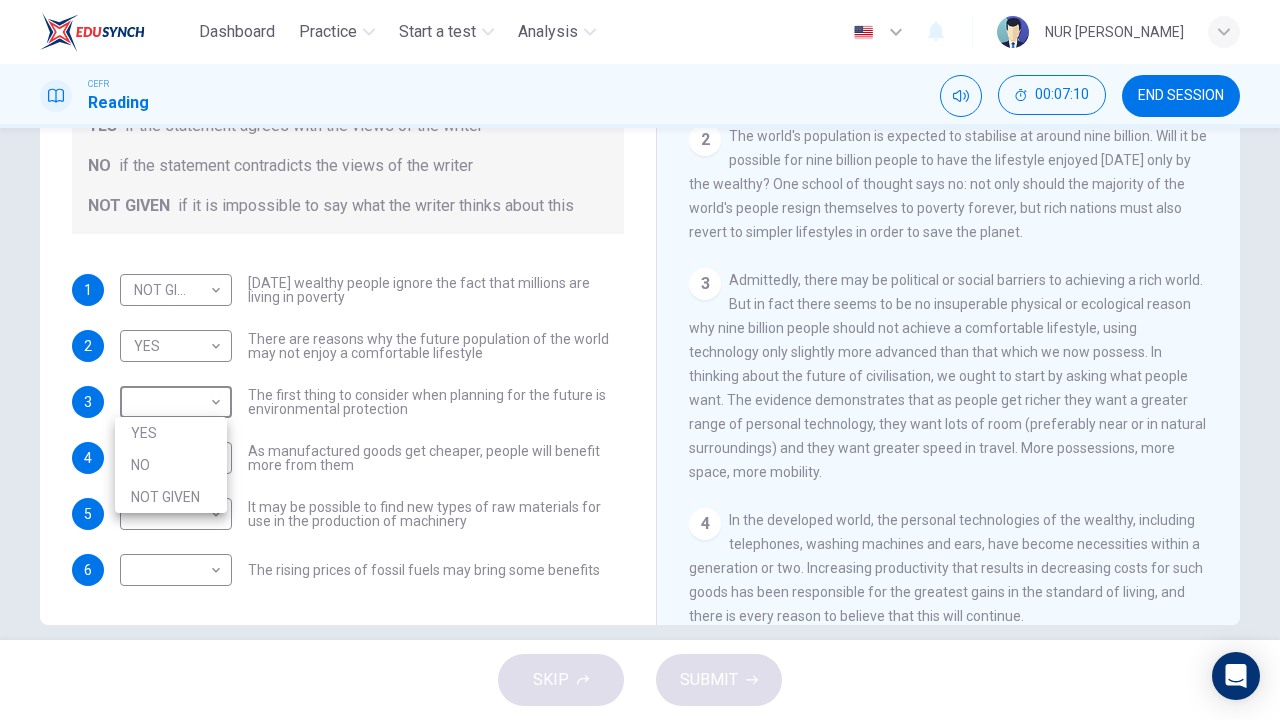 drag, startPoint x: 1269, startPoint y: 414, endPoint x: 1271, endPoint y: 402, distance: 12.165525 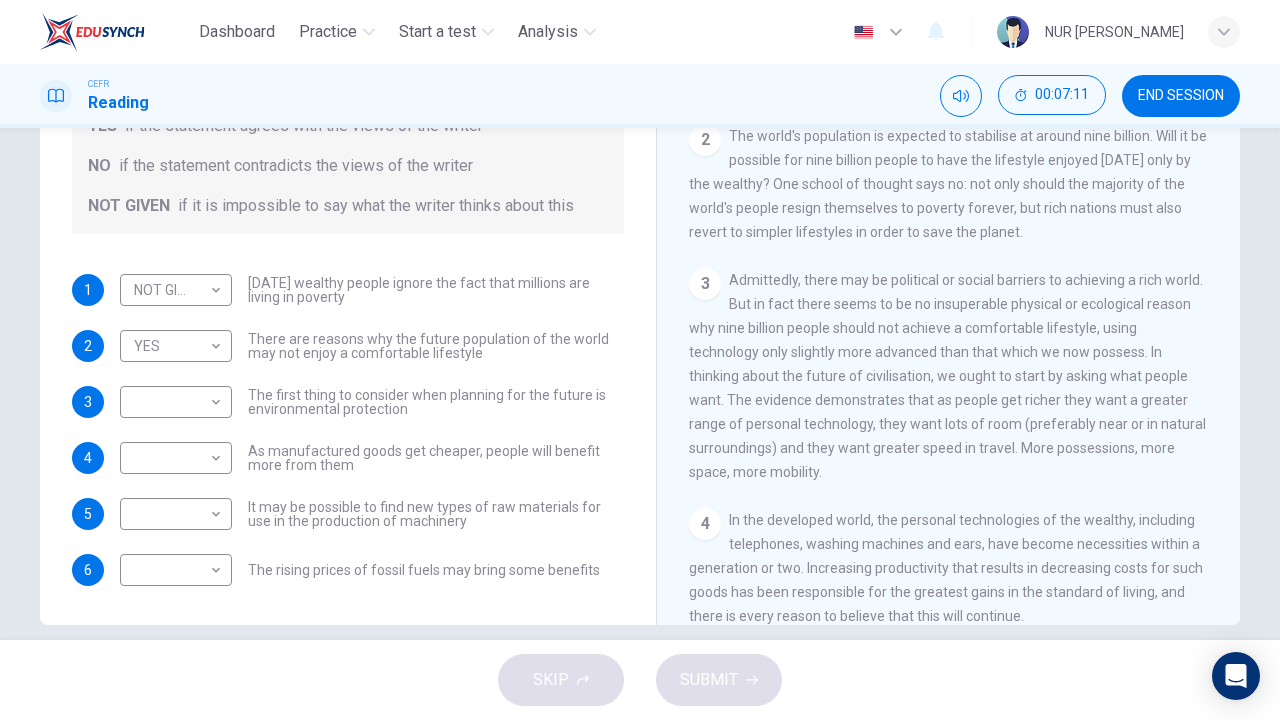click on "Worldly Wealth CLICK TO ZOOM Click to Zoom 1 Can the future population of the world enjoy a comfortable lifestyle, with possessions, space and mobility, without crippling the environment? 2 The world's population is expected to stabilise at around nine billion. Will it be possible for nine billion people to have the lifestyle enjoyed [DATE] only by the wealthy? One school of thought says no: not only should the majority of the world's people resign themselves to poverty forever, but rich nations must also revert to simpler lifestyles in order to save the planet. 3 4 In the developed world, the personal technologies of the wealthy, including telephones, washing machines and ears, have become necessities within a generation or two. Increasing productivity that results in decreasing costs for such goods has been responsible for the greatest gains in the standard of living, and there is every reason to believe that this will continue. 5 6 7 8 9 10 11" at bounding box center (948, 293) 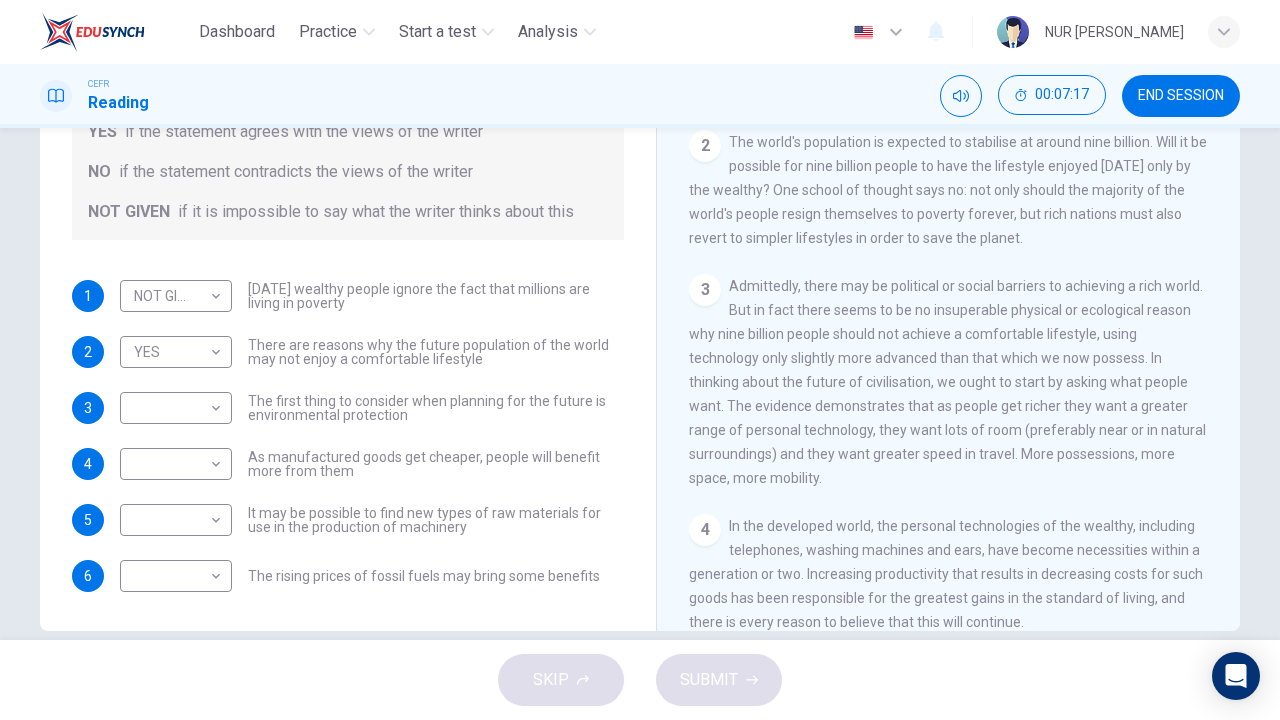 scroll, scrollTop: 224, scrollLeft: 0, axis: vertical 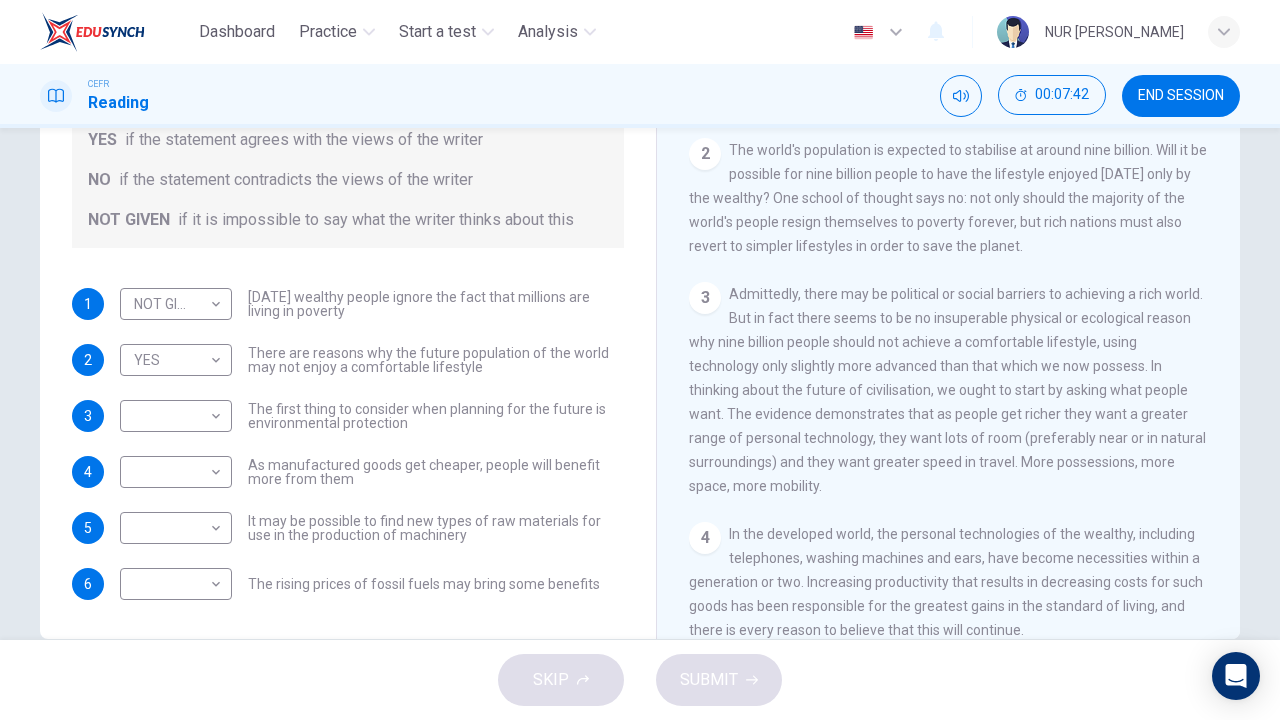 drag, startPoint x: 793, startPoint y: 340, endPoint x: 795, endPoint y: 360, distance: 20.09975 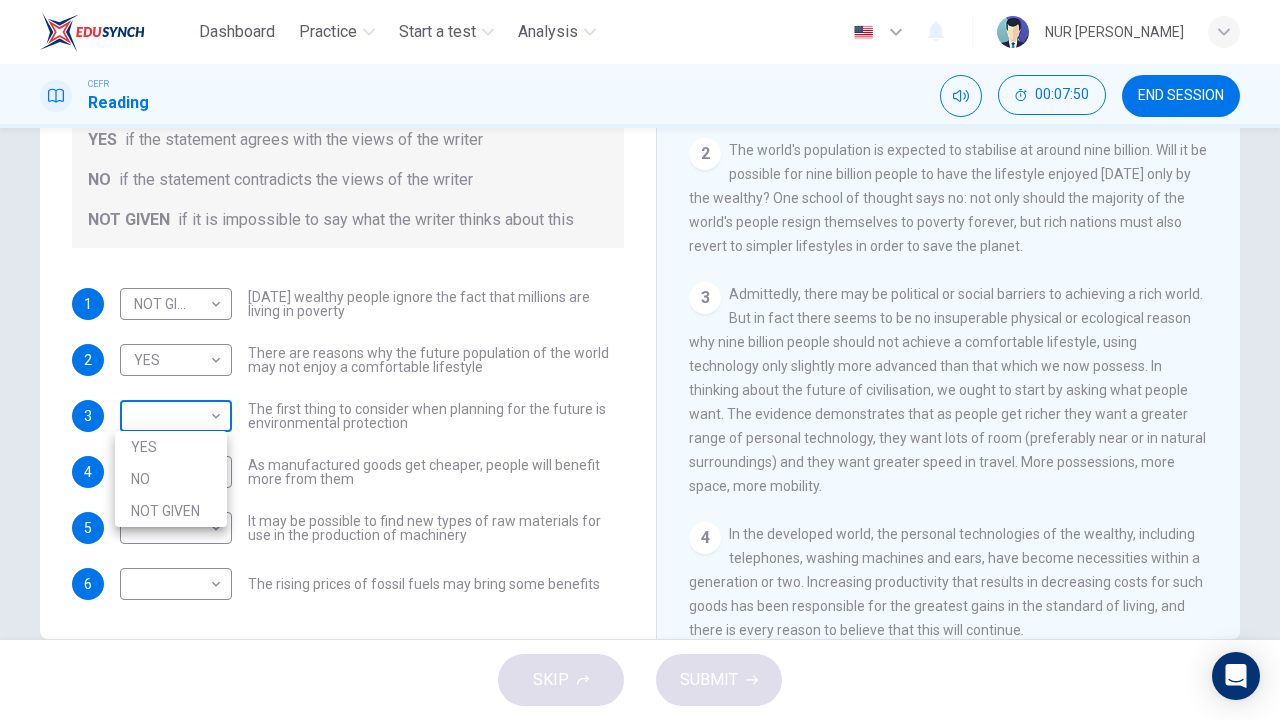click on "Dashboard Practice Start a test Analysis English en ​ NUR [PERSON_NAME] CEFR Reading 00:07:50 END SESSION Questions 1 - 6 Do the following statements reflect the claims of the writer in the Reading Passage?
In the boxes below, write YES if the statement agrees with the views of the writer NO if the statement contradicts the views of the writer NOT GIVEN if it is impossible to say what the writer thinks about this 1 NOT GIVEN NOT GIVEN ​ [DATE] wealthy people ignore the fact that millions are living in poverty 2 YES YES ​ There are reasons why the future population of the world may not enjoy a comfortable lifestyle 3 ​ ​ The first thing to consider when planning for the future is environmental protection 4 ​ ​ As manufactured goods get cheaper, people will benefit more from them 5 ​ ​ It may be possible to find new types of raw materials for use in the production of machinery 6 ​ ​ The rising prices of fossil fuels may bring some benefits Worldly Wealth CLICK TO ZOOM 1 2 3 4 5" at bounding box center (640, 360) 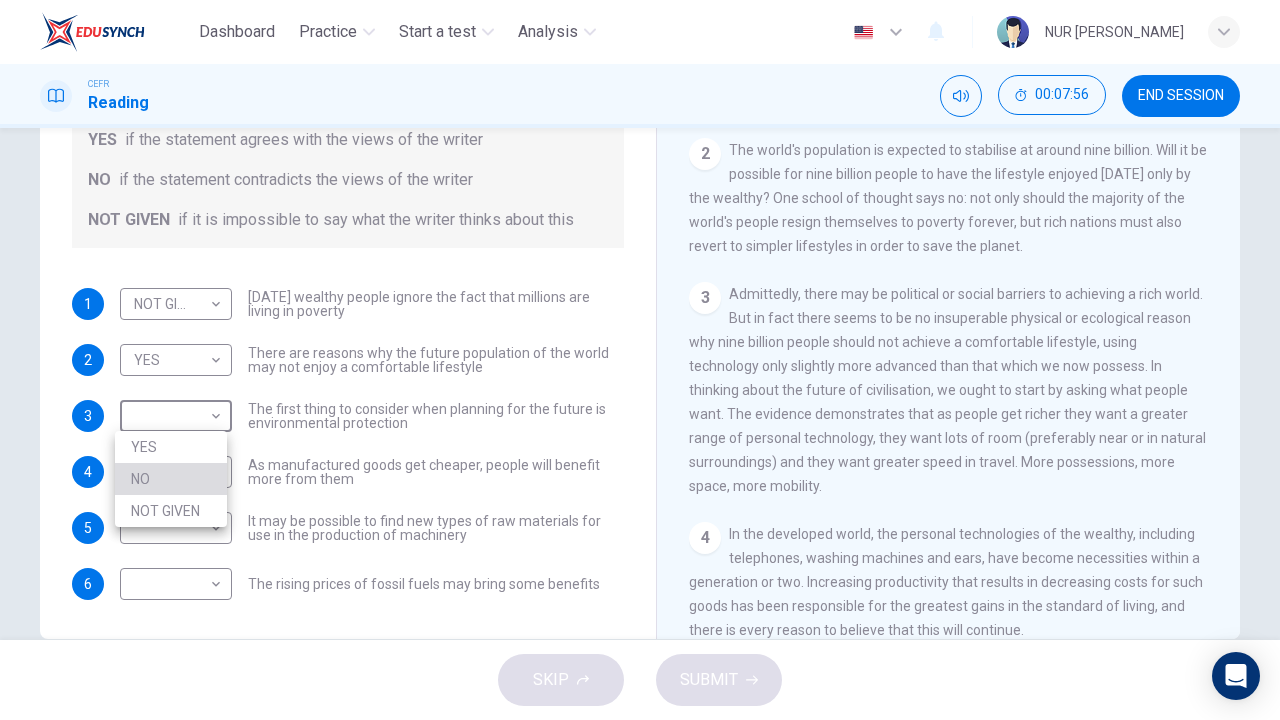 click on "NO" at bounding box center (171, 479) 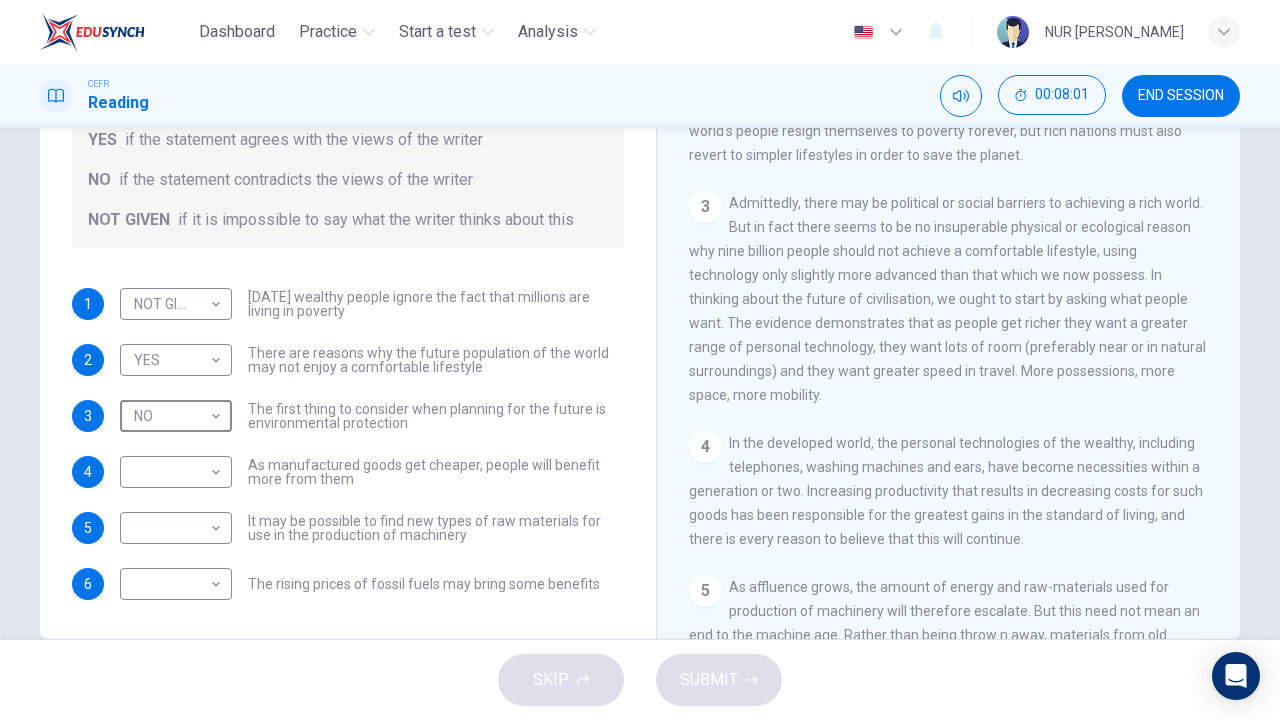scroll, scrollTop: 482, scrollLeft: 0, axis: vertical 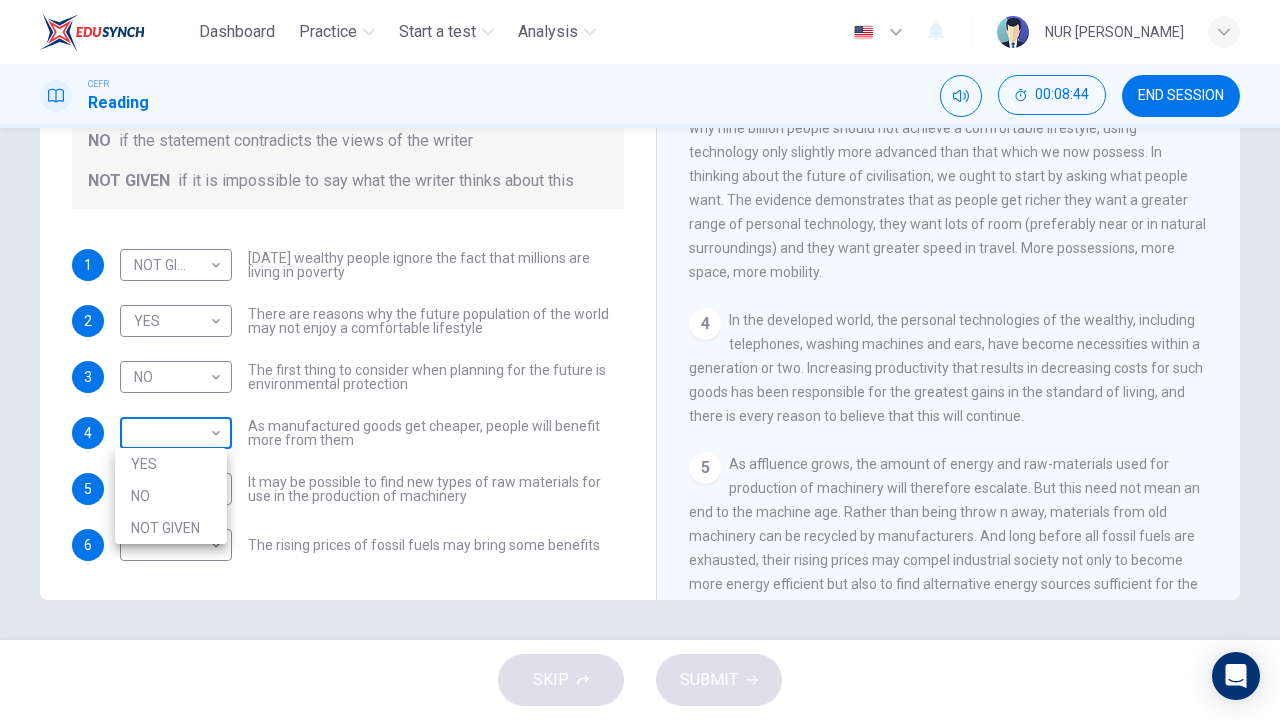 click on "Dashboard Practice Start a test Analysis English en ​ NUR [PERSON_NAME] Reading 00:08:44 END SESSION Questions 1 - 6 Do the following statements reflect the claims of the writer in the Reading Passage?
In the boxes below, write YES if the statement agrees with the views of the writer NO if the statement contradicts the views of the writer NOT GIVEN if it is impossible to say what the writer thinks about this 1 NOT GIVEN NOT GIVEN ​ [DATE] wealthy people ignore the fact that millions are living in poverty 2 YES YES ​ There are reasons why the future population of the world may not enjoy a comfortable lifestyle 3 NO NO ​ The first thing to consider when planning for the future is environmental protection 4 ​ ​ As manufactured goods get cheaper, people will benefit more from them 5 ​ ​ It may be possible to find new types of raw materials for use in the production of machinery 6 ​ ​ The rising prices of fossil fuels may bring some benefits Worldly Wealth CLICK TO ZOOM 1 2 3 4" at bounding box center (640, 360) 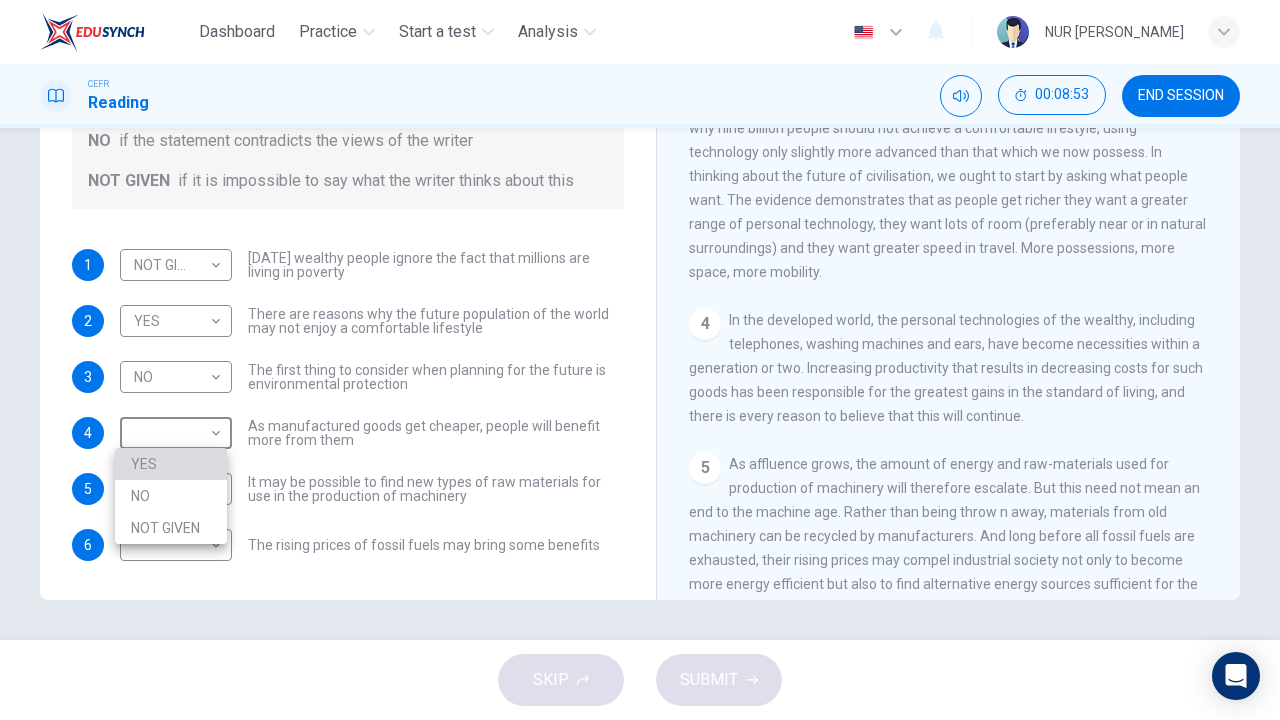 click on "YES" at bounding box center [171, 464] 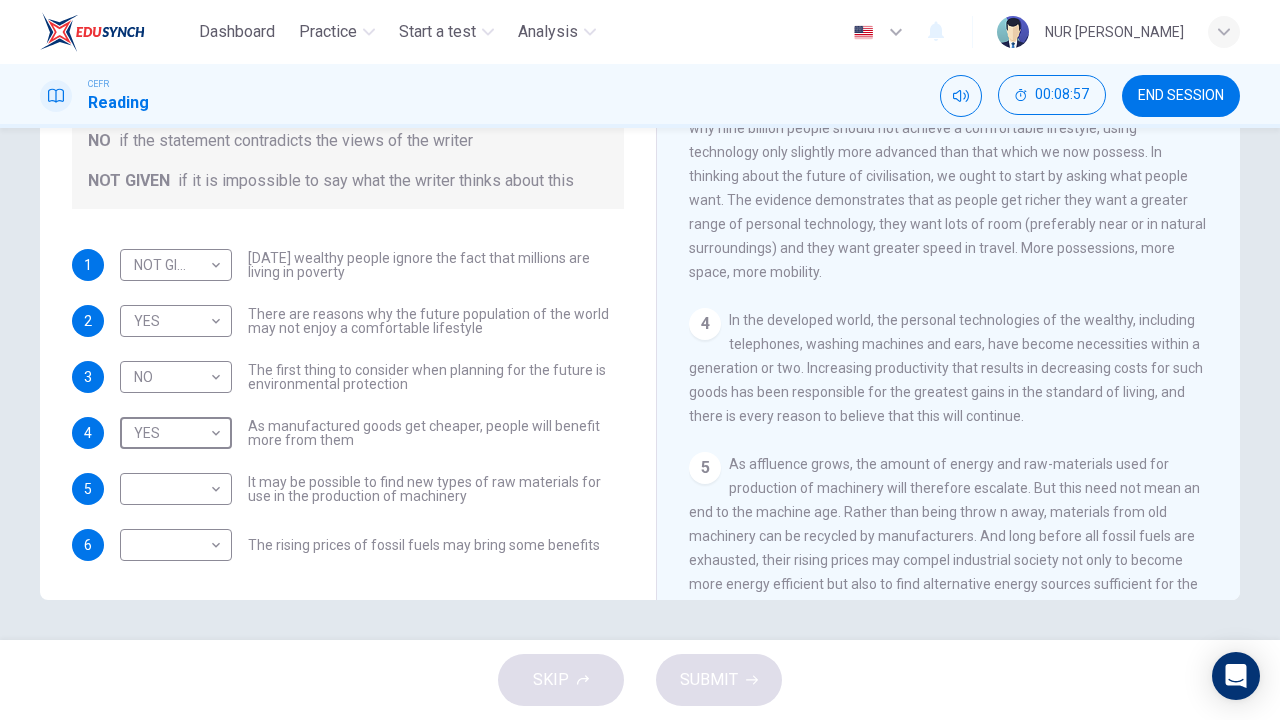 scroll, scrollTop: 603, scrollLeft: 0, axis: vertical 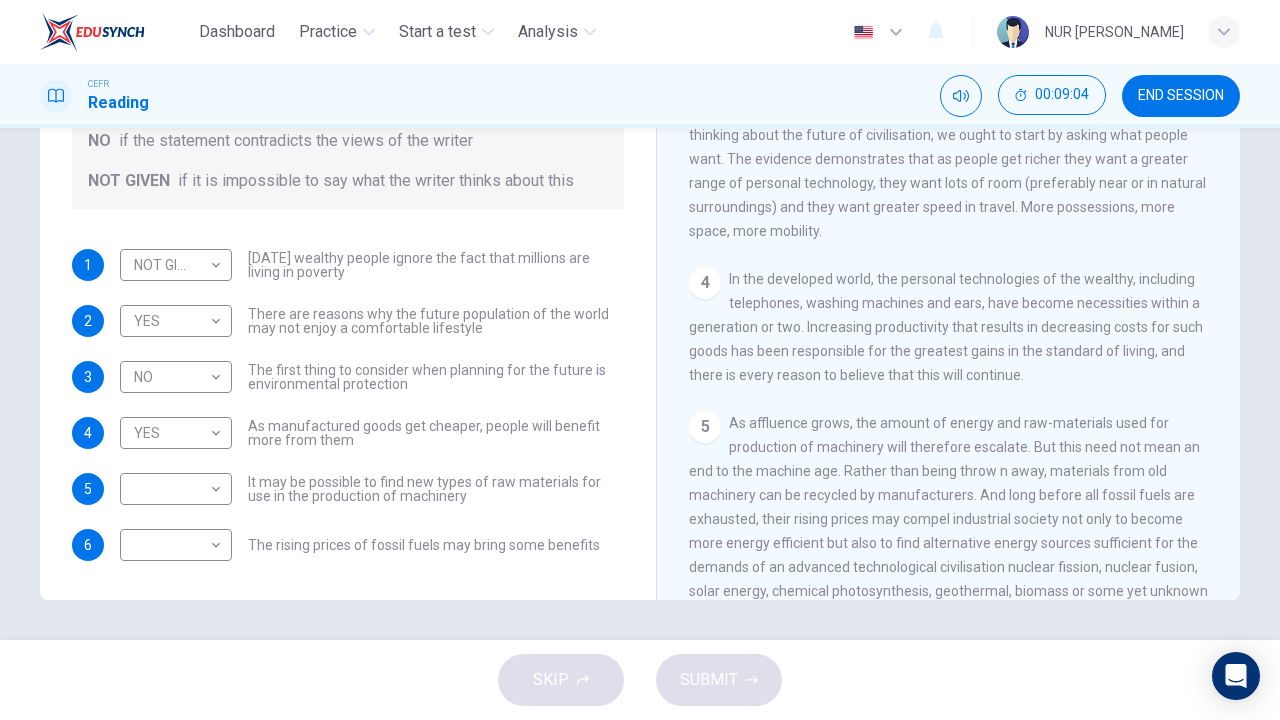 drag, startPoint x: 516, startPoint y: 434, endPoint x: 681, endPoint y: 366, distance: 178.46288 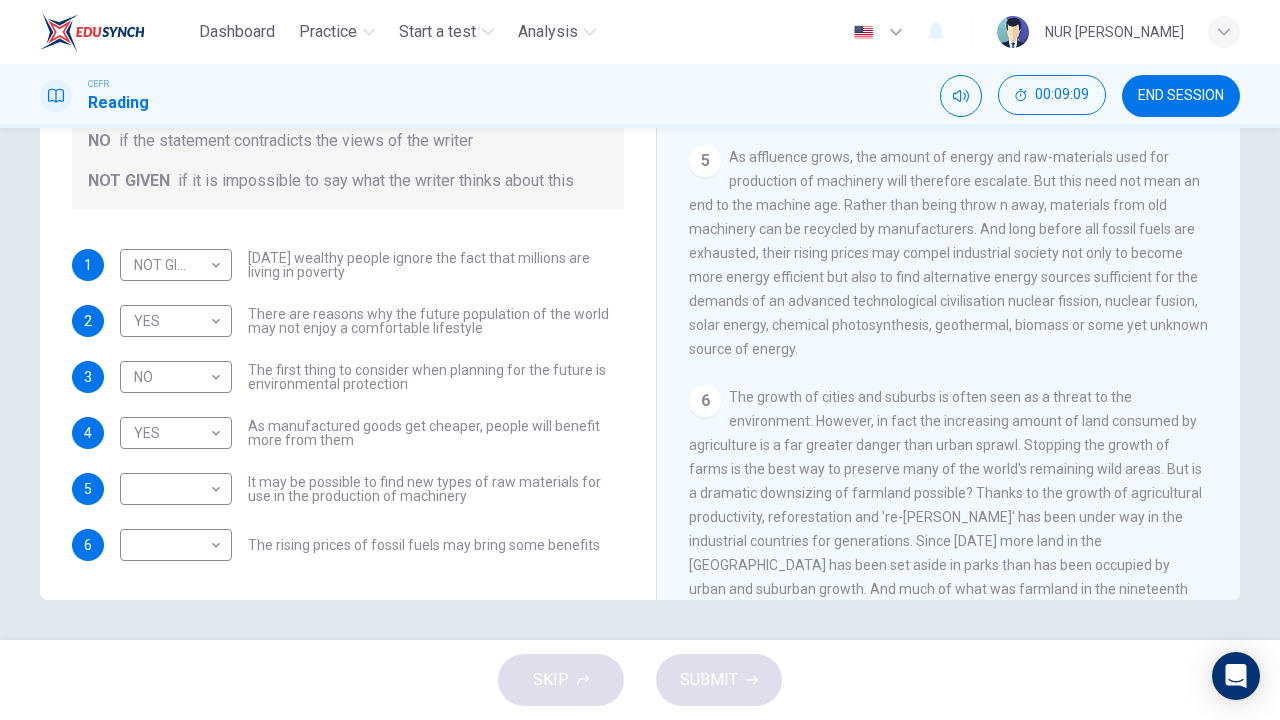 scroll, scrollTop: 846, scrollLeft: 0, axis: vertical 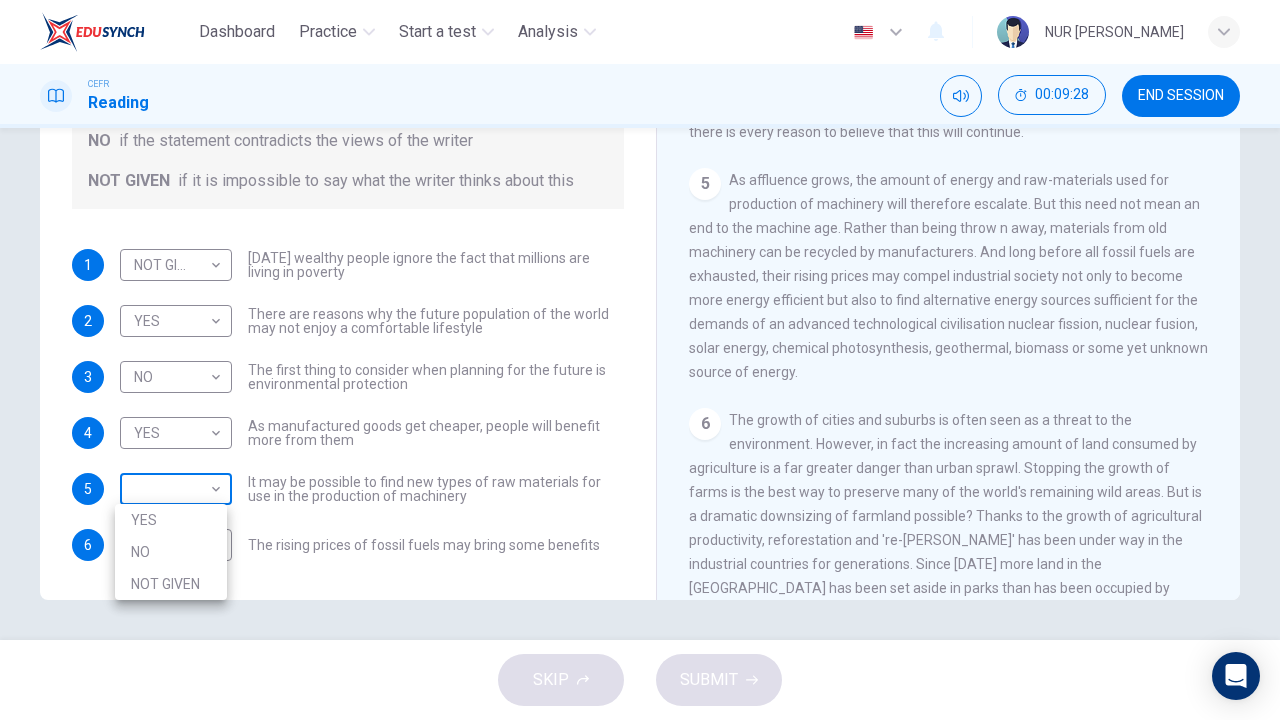 click on "Dashboard Practice Start a test Analysis English en ​ NUR [PERSON_NAME] Reading 00:09:28 END SESSION Questions 1 - 6 Do the following statements reflect the claims of the writer in the Reading Passage?
In the boxes below, write YES if the statement agrees with the views of the writer NO if the statement contradicts the views of the writer NOT GIVEN if it is impossible to say what the writer thinks about this 1 NOT GIVEN NOT GIVEN ​ [DATE] wealthy people ignore the fact that millions are living in poverty 2 YES YES ​ There are reasons why the future population of the world may not enjoy a comfortable lifestyle 3 NO NO ​ The first thing to consider when planning for the future is environmental protection 4 YES YES ​ As manufactured goods get cheaper, people will benefit more from them 5 ​ ​ It may be possible to find new types of raw materials for use in the production of machinery 6 ​ ​ The rising prices of fossil fuels may bring some benefits Worldly Wealth CLICK TO ZOOM 1 2" at bounding box center (640, 360) 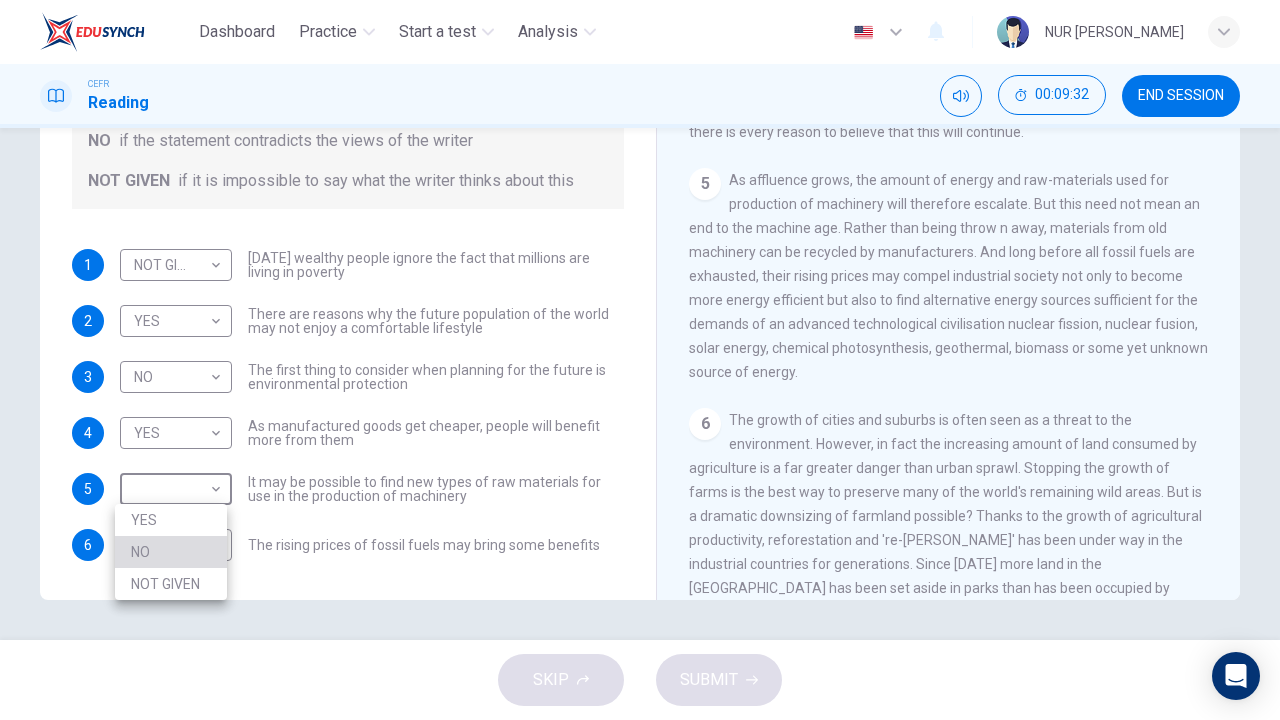 click on "NO" at bounding box center (171, 552) 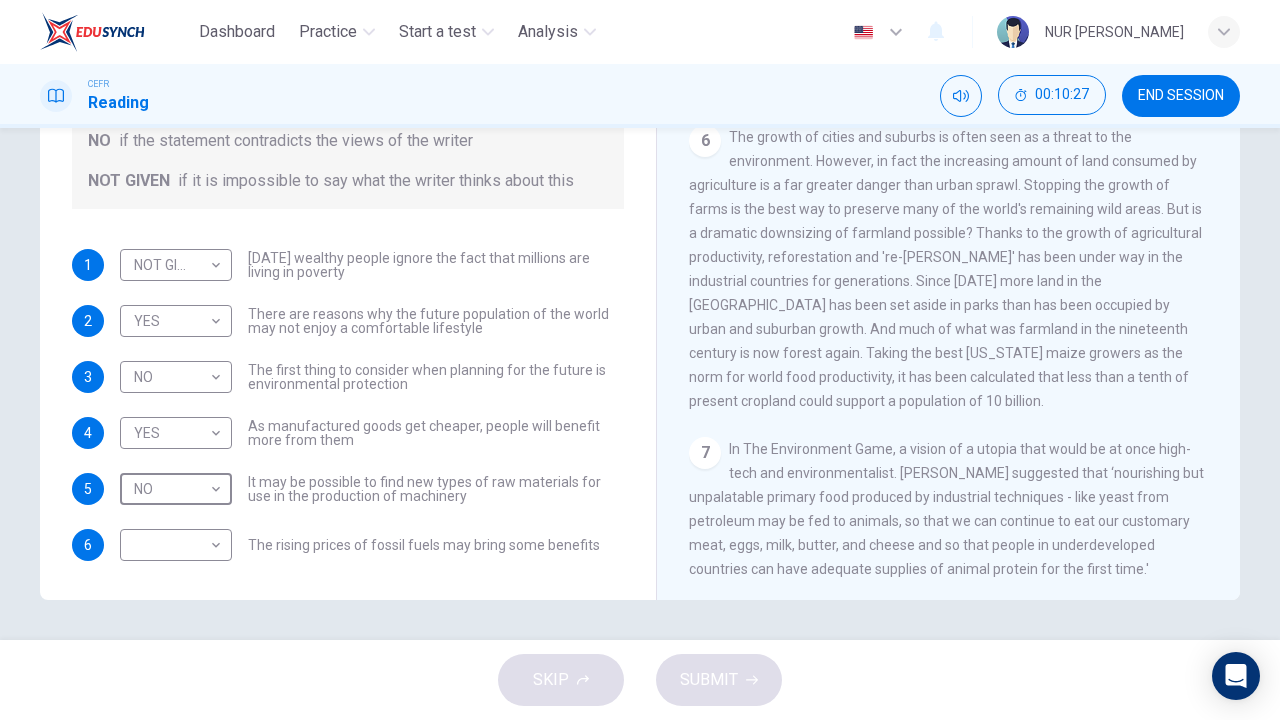 scroll, scrollTop: 1127, scrollLeft: 0, axis: vertical 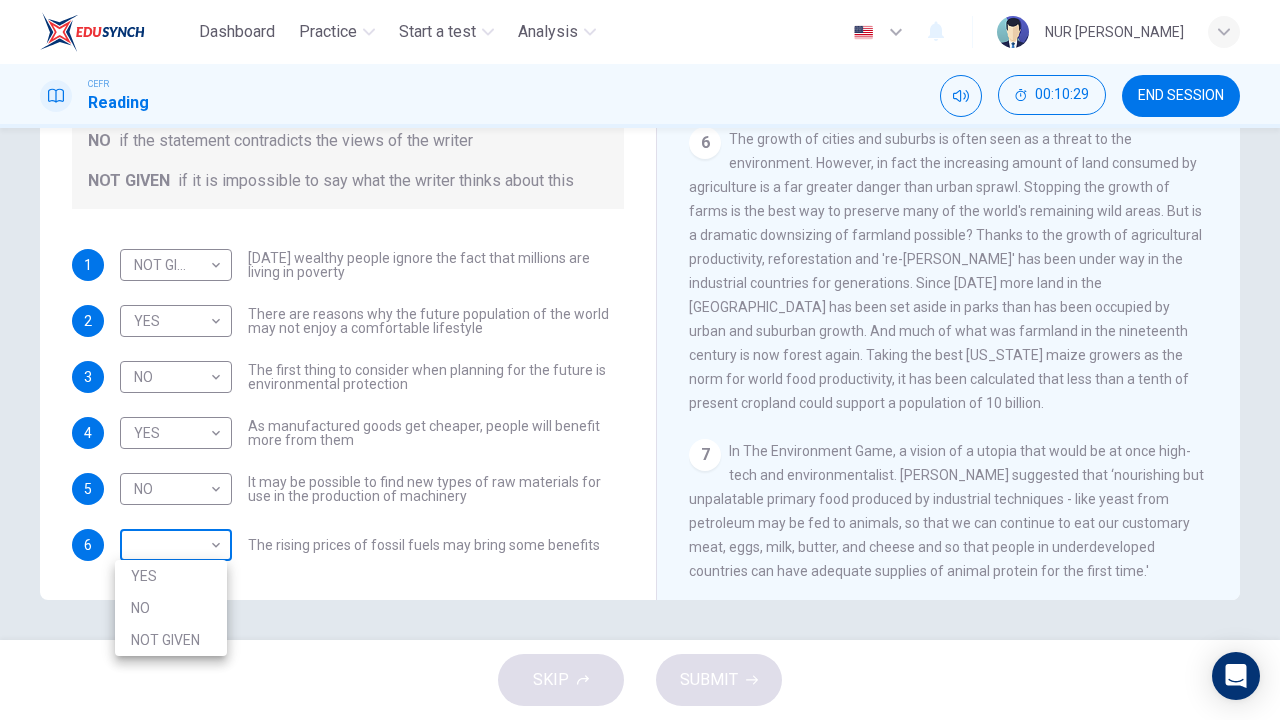 click on "Dashboard Practice Start a test Analysis English en ​ NUR [PERSON_NAME] Reading 00:10:29 END SESSION Questions 1 - 6 Do the following statements reflect the claims of the writer in the Reading Passage?
In the boxes below, write YES if the statement agrees with the views of the writer NO if the statement contradicts the views of the writer NOT GIVEN if it is impossible to say what the writer thinks about this 1 NOT GIVEN NOT GIVEN ​ [DATE] wealthy people ignore the fact that millions are living in poverty 2 YES YES ​ There are reasons why the future population of the world may not enjoy a comfortable lifestyle 3 NO NO ​ The first thing to consider when planning for the future is environmental protection 4 YES YES ​ As manufactured goods get cheaper, people will benefit more from them 5 NO NO ​ It may be possible to find new types of raw materials for use in the production of machinery 6 ​ ​ The rising prices of fossil fuels may bring some benefits Worldly Wealth CLICK TO ZOOM 1" at bounding box center [640, 360] 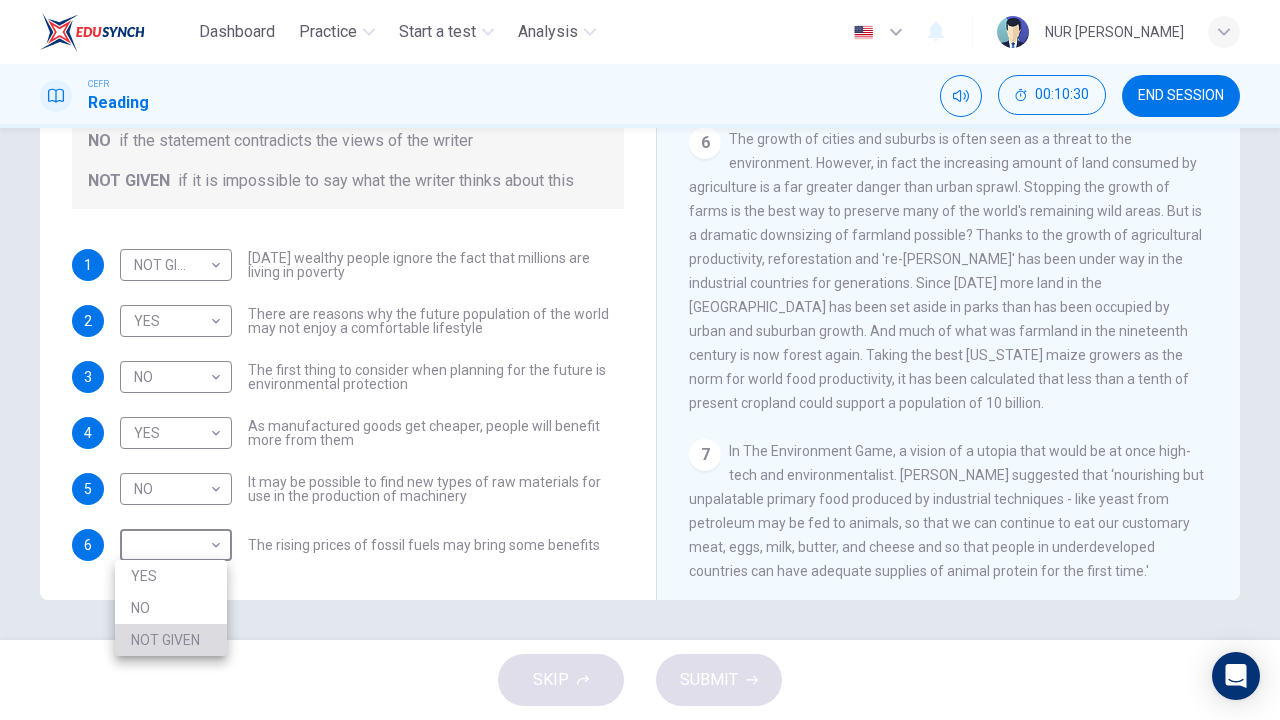 click on "NOT GIVEN" at bounding box center [171, 640] 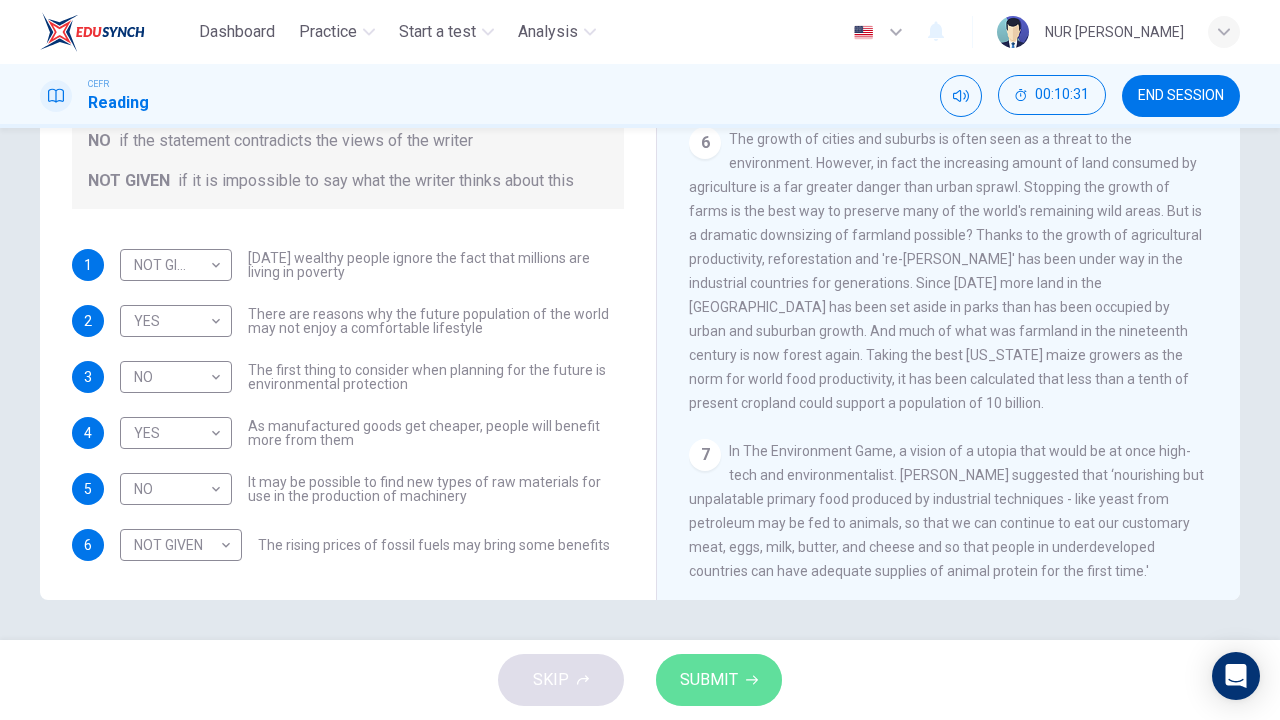 click on "SUBMIT" at bounding box center [709, 680] 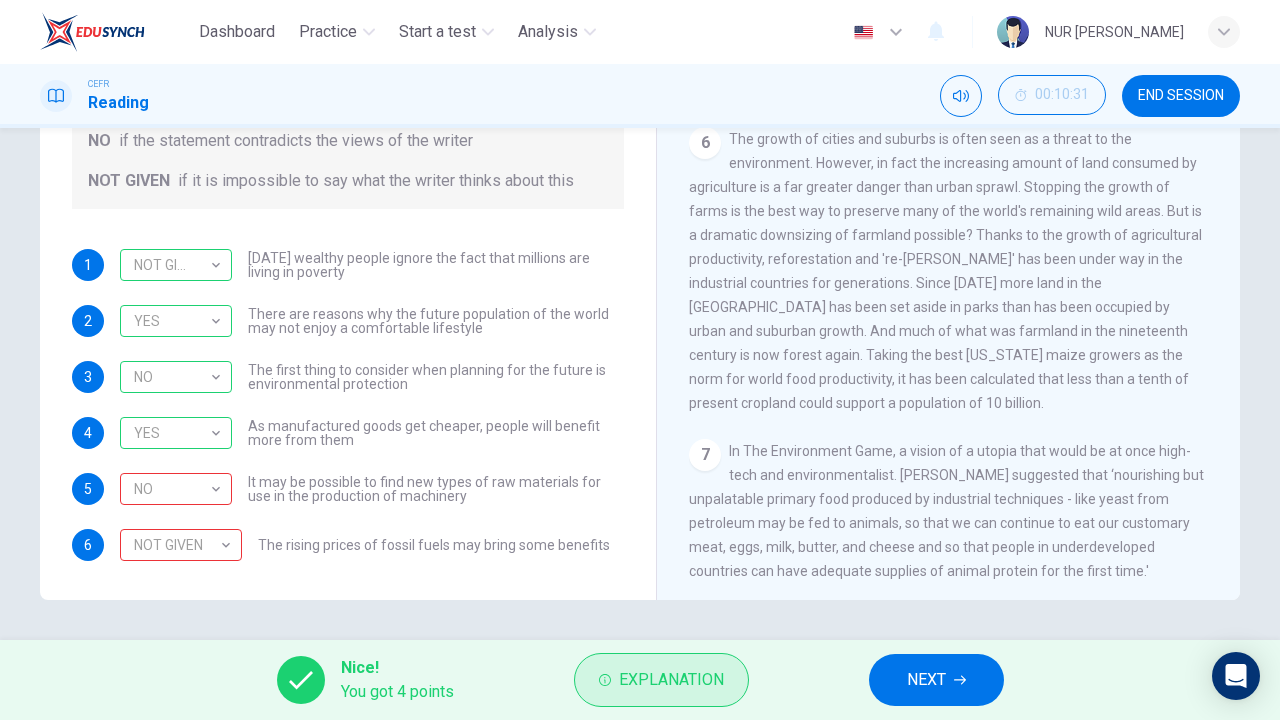 click on "Explanation" at bounding box center (671, 680) 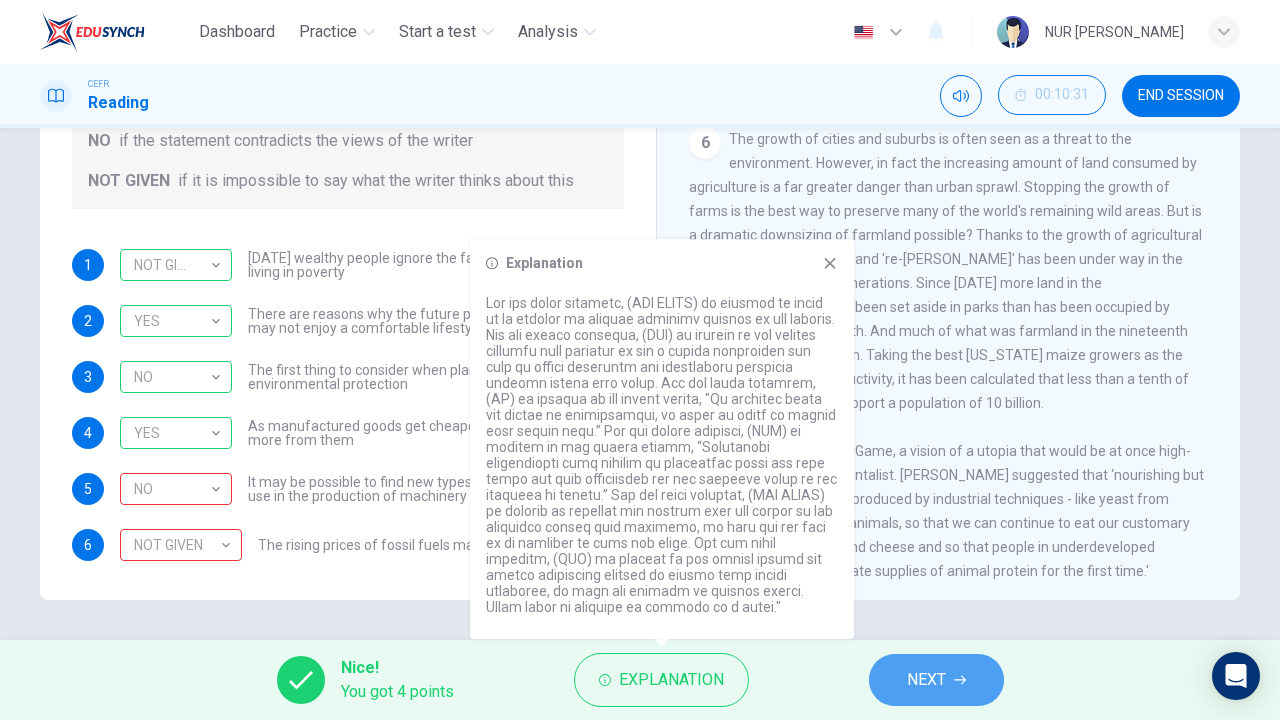 click on "NEXT" at bounding box center [926, 680] 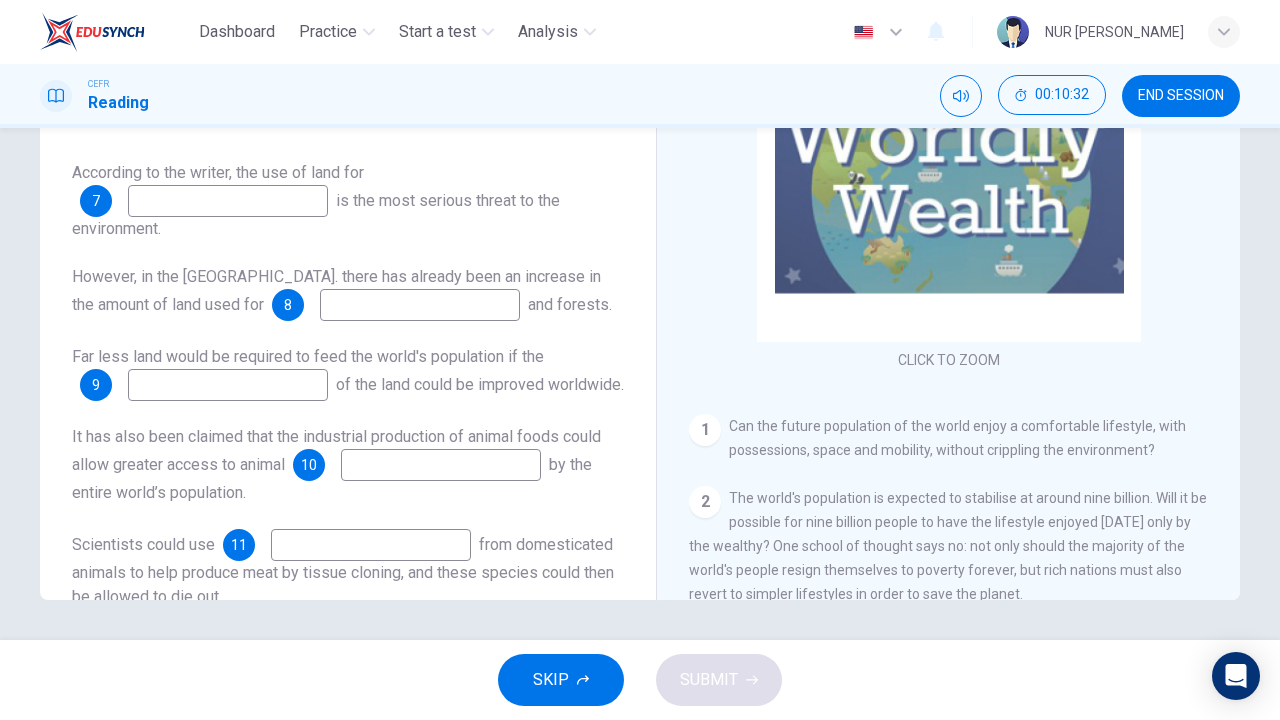 scroll, scrollTop: 0, scrollLeft: 0, axis: both 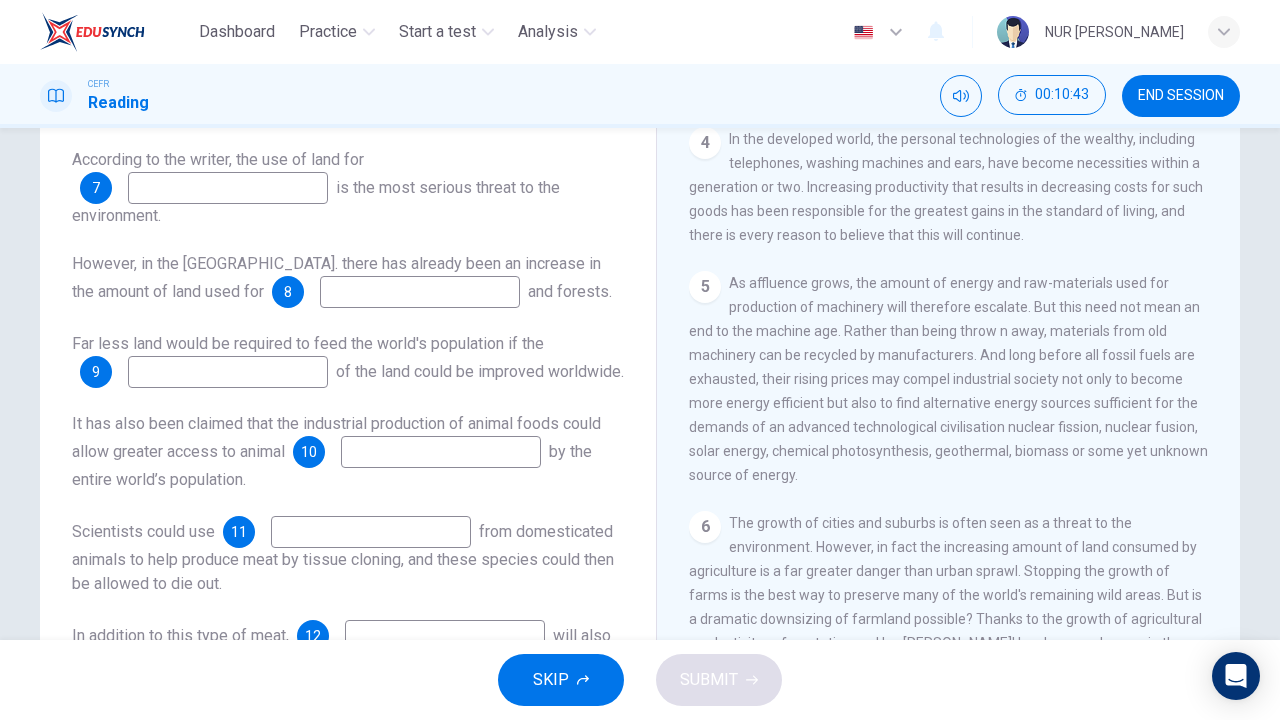 click on "As affluence grows, the amount of energy and raw-materials used for production of machinery will therefore escalate. But this need not mean an end to the machine age. Rather than being throw n away, materials from old machinery can be recycled by manufacturers. And long before all fossil fuels are exhausted, their rising prices may compel industrial society not only to become more energy efficient but also to find alternative energy sources sufficient for the demands of an advanced technological civilisation nuclear fission, nuclear fusion, solar energy, chemical photosynthesis, geothermal, biomass or some yet unknown source of energy." at bounding box center (948, 379) 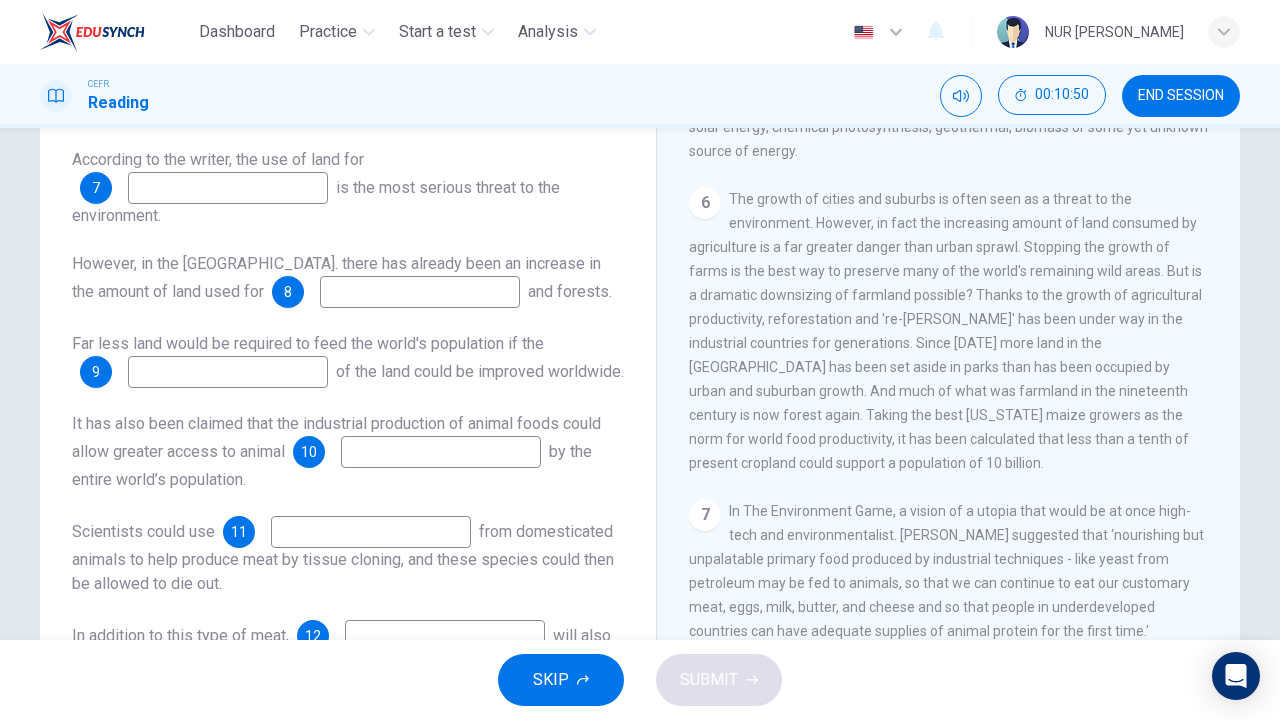 scroll, scrollTop: 1294, scrollLeft: 0, axis: vertical 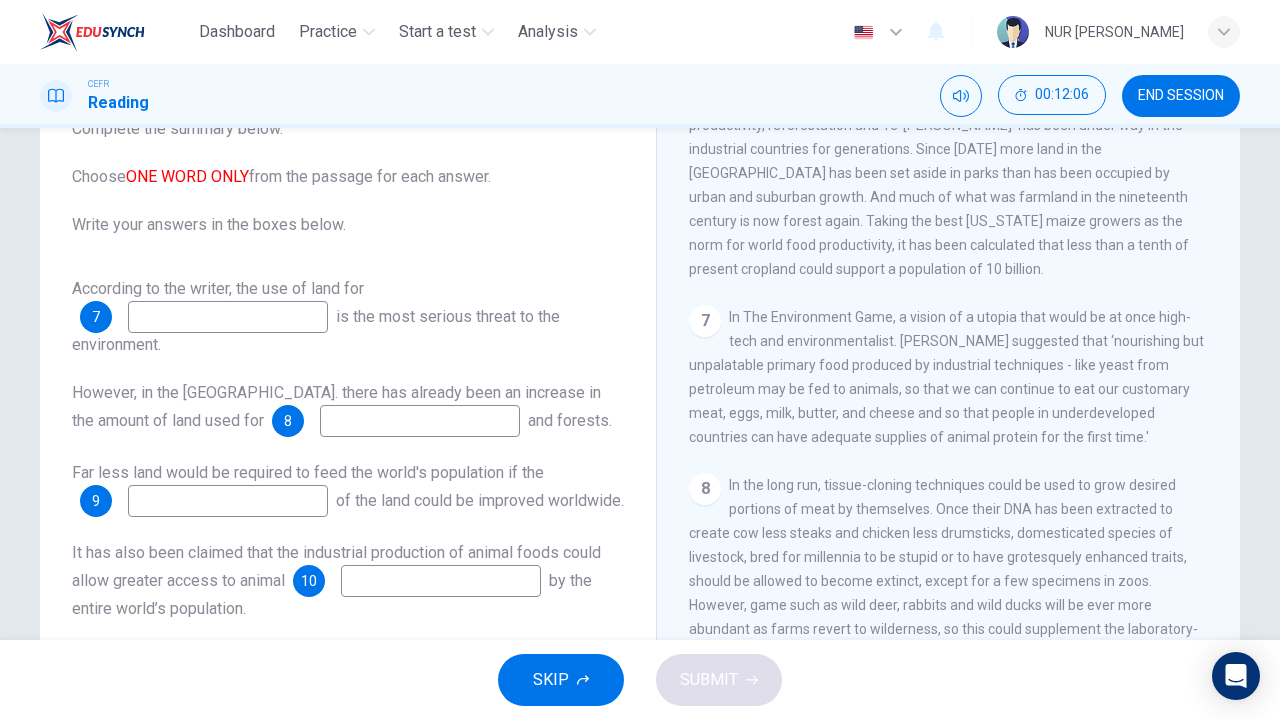 click at bounding box center [228, 317] 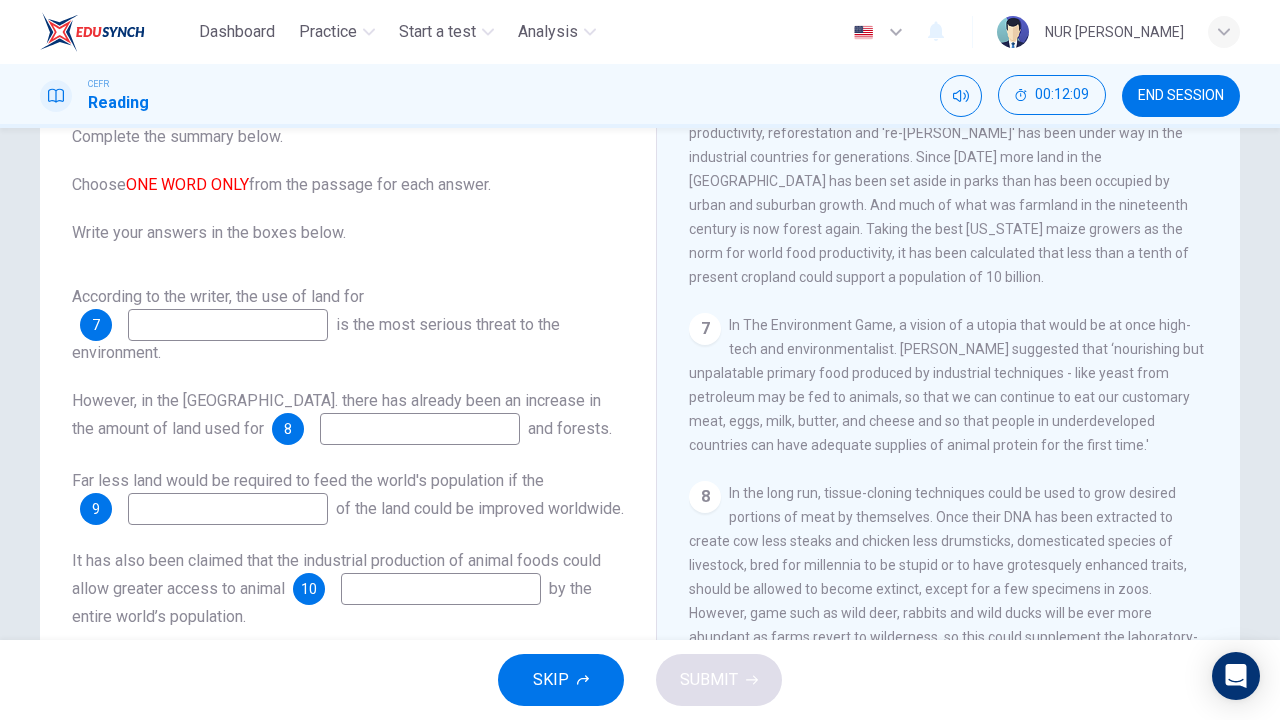 scroll, scrollTop: 140, scrollLeft: 0, axis: vertical 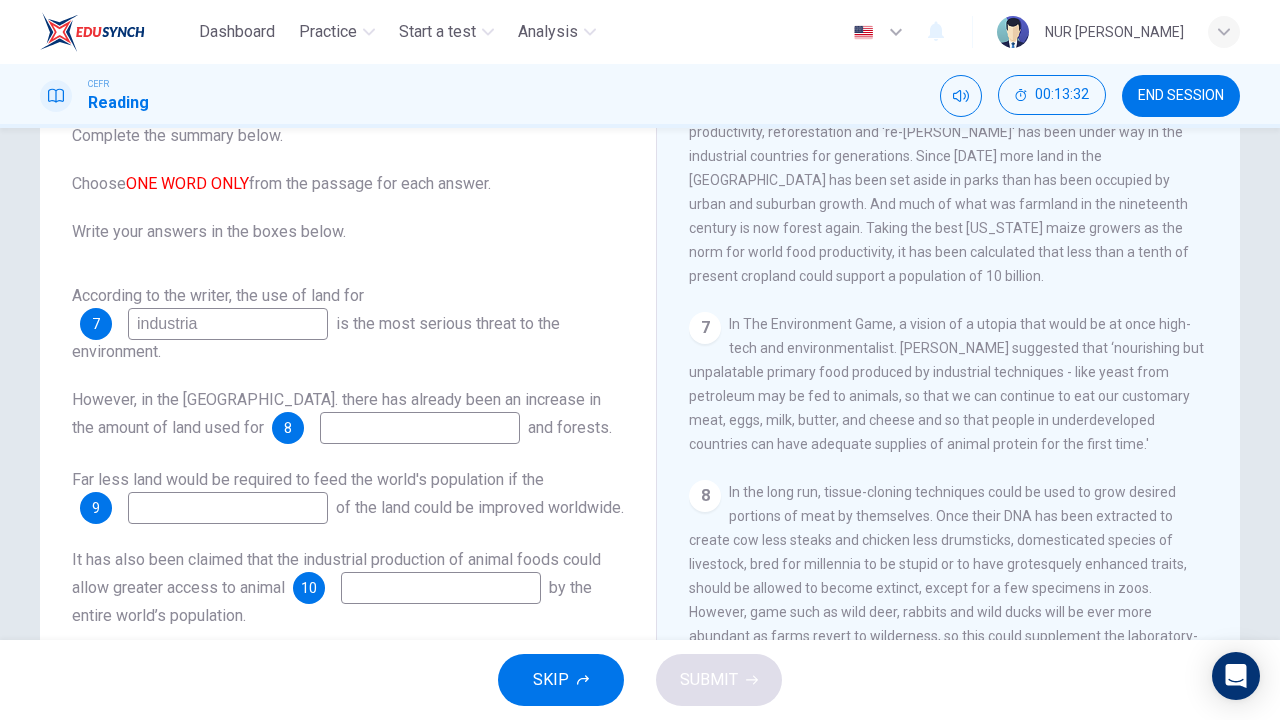 type on "industrial" 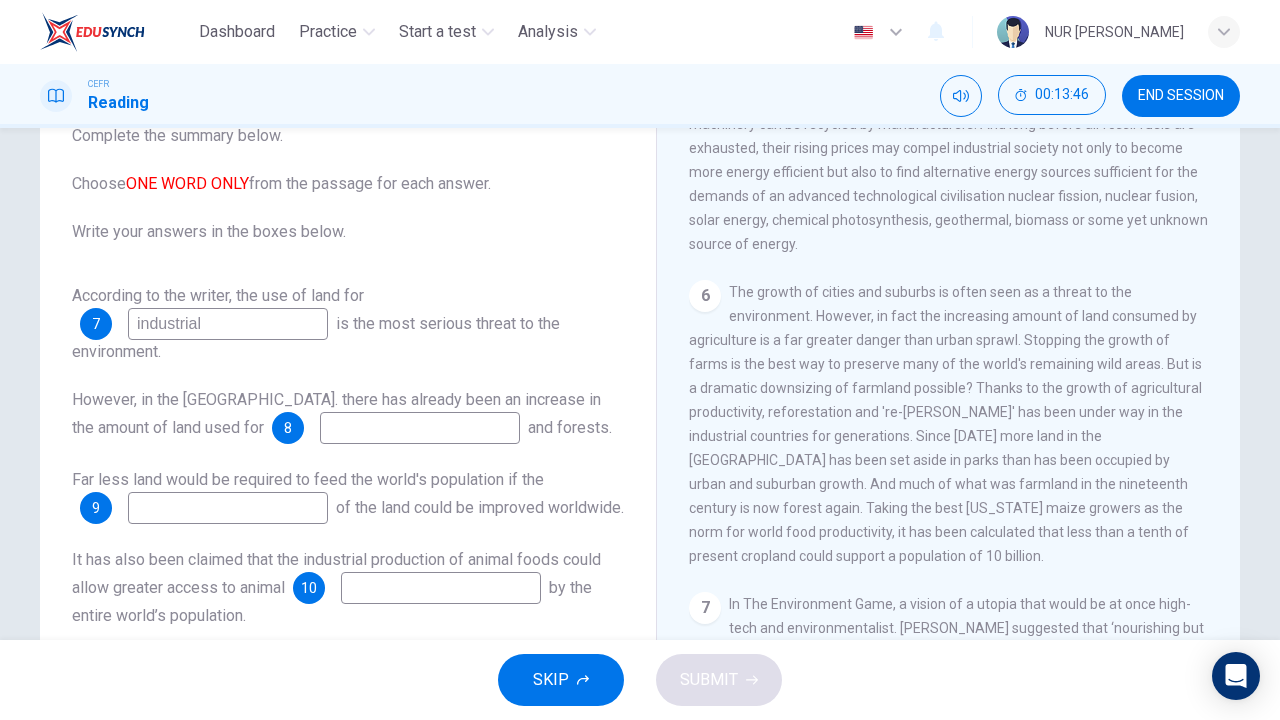 scroll, scrollTop: 1096, scrollLeft: 0, axis: vertical 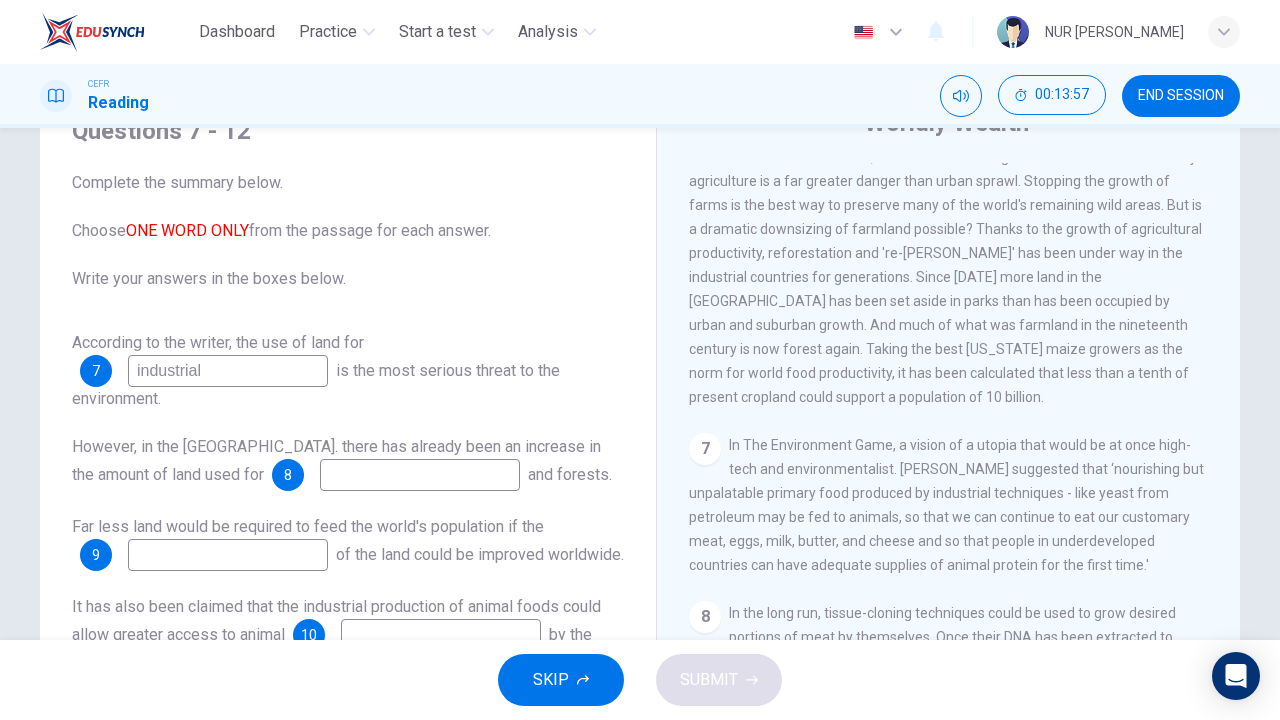 click on "industrial" at bounding box center [228, 371] 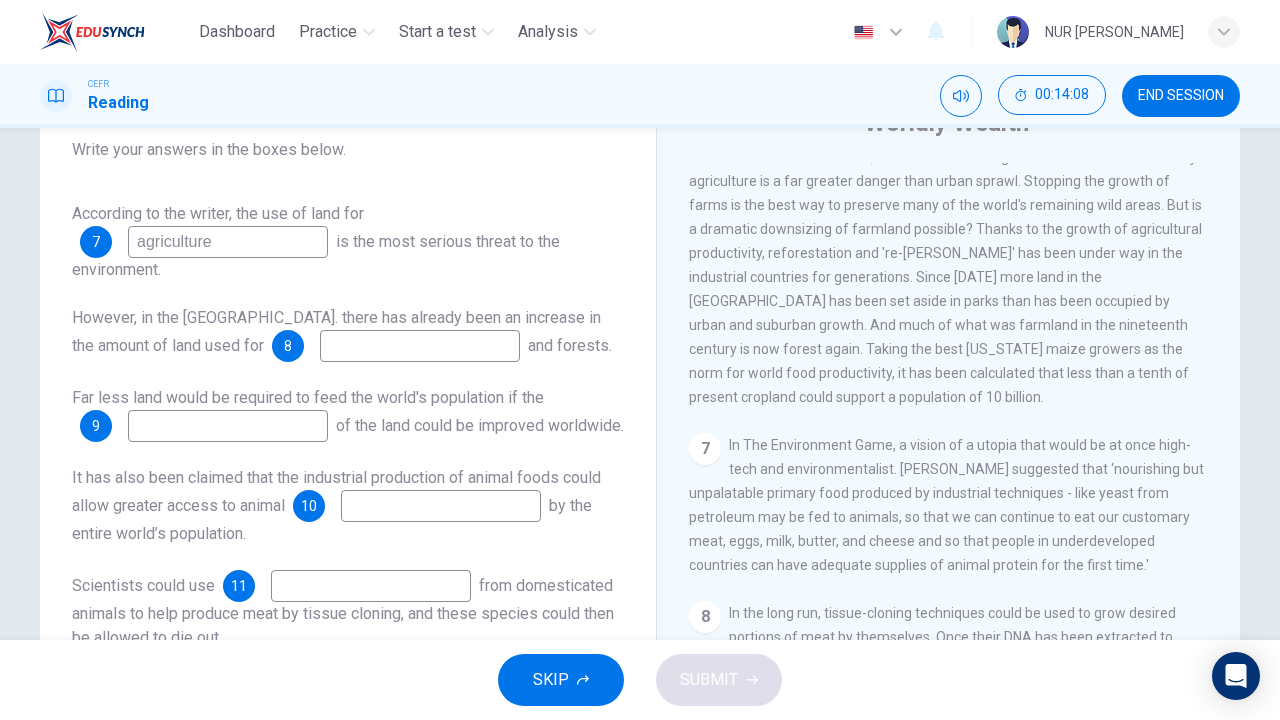 scroll, scrollTop: 148, scrollLeft: 0, axis: vertical 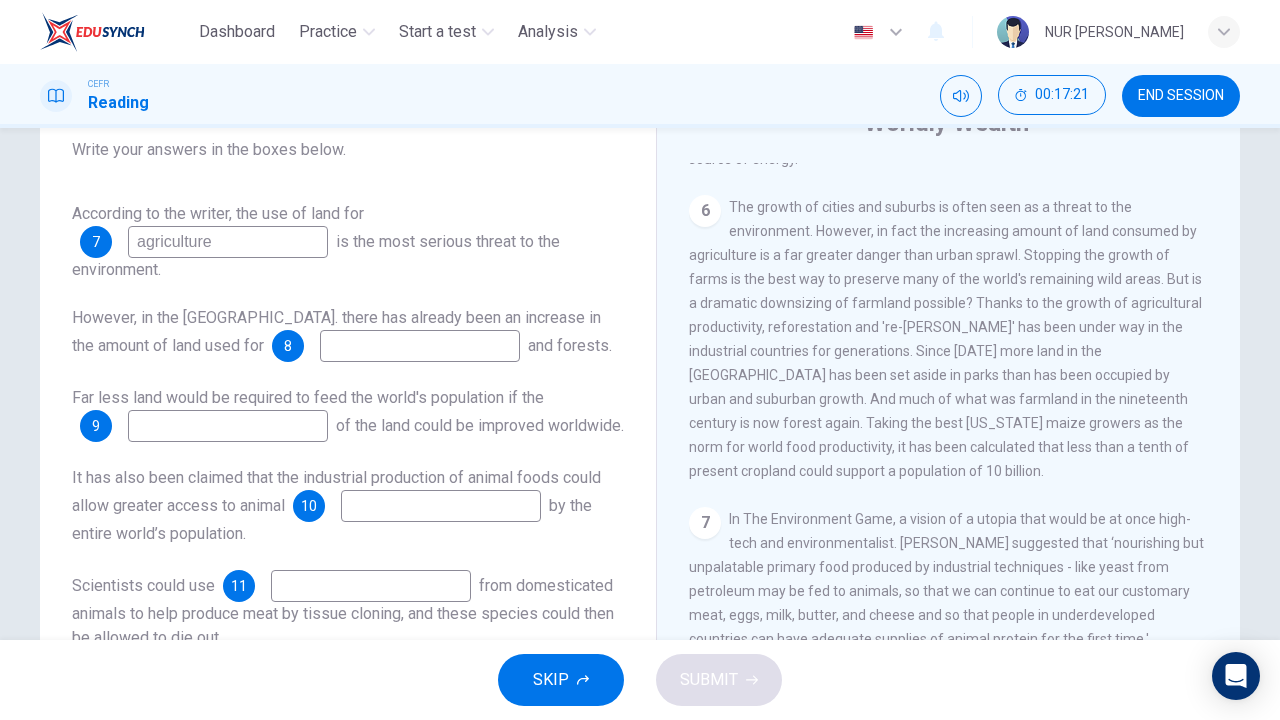 type on "agriculture" 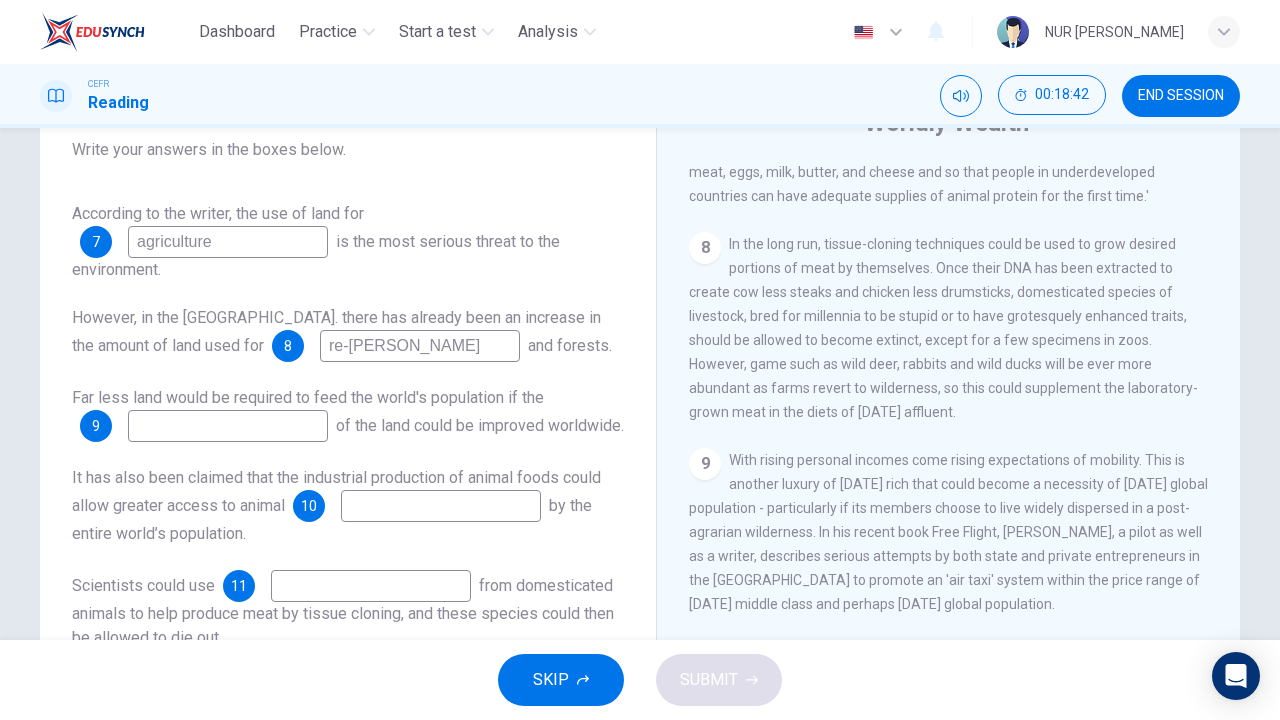 scroll, scrollTop: 1675, scrollLeft: 0, axis: vertical 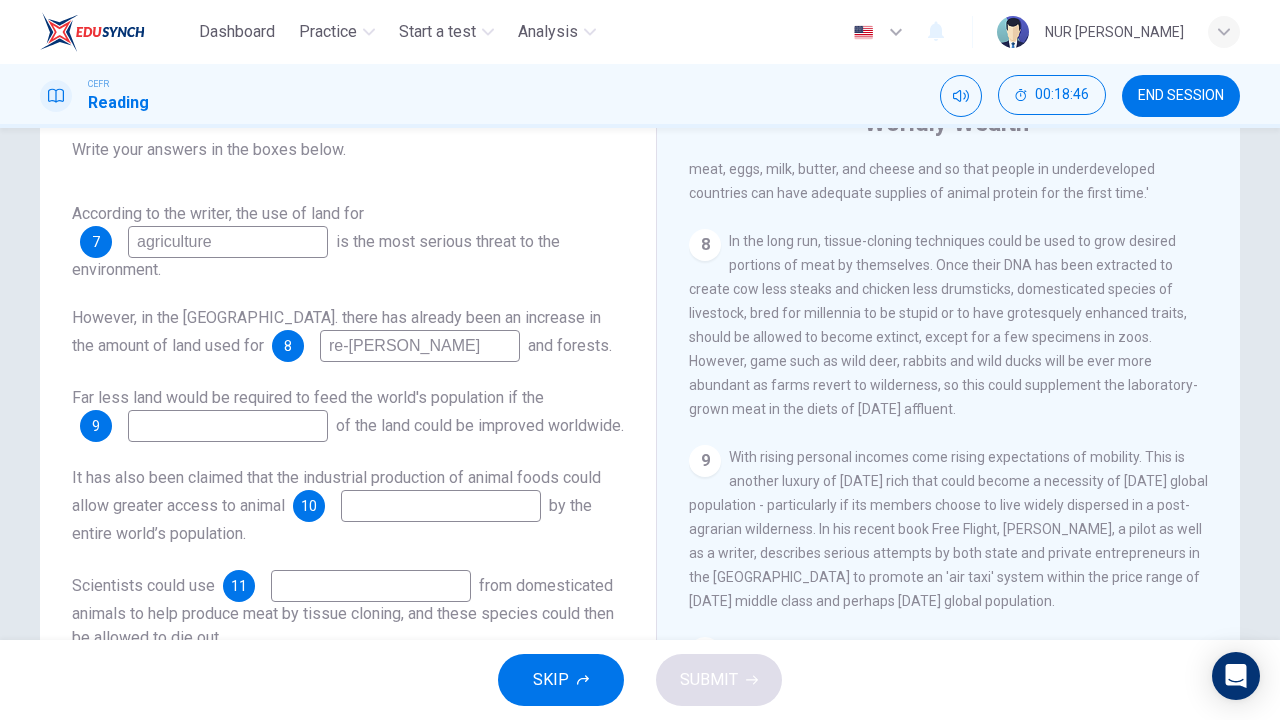 type on "re-[PERSON_NAME]" 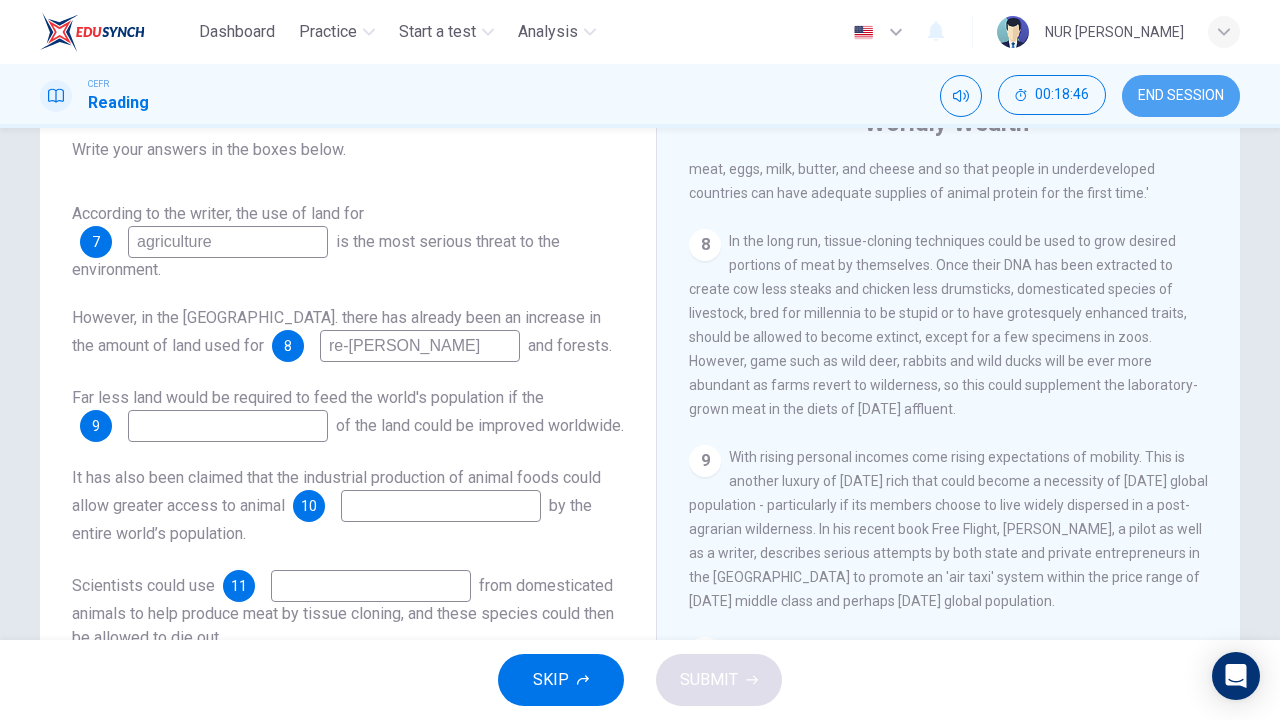 click on "END SESSION" at bounding box center [1181, 96] 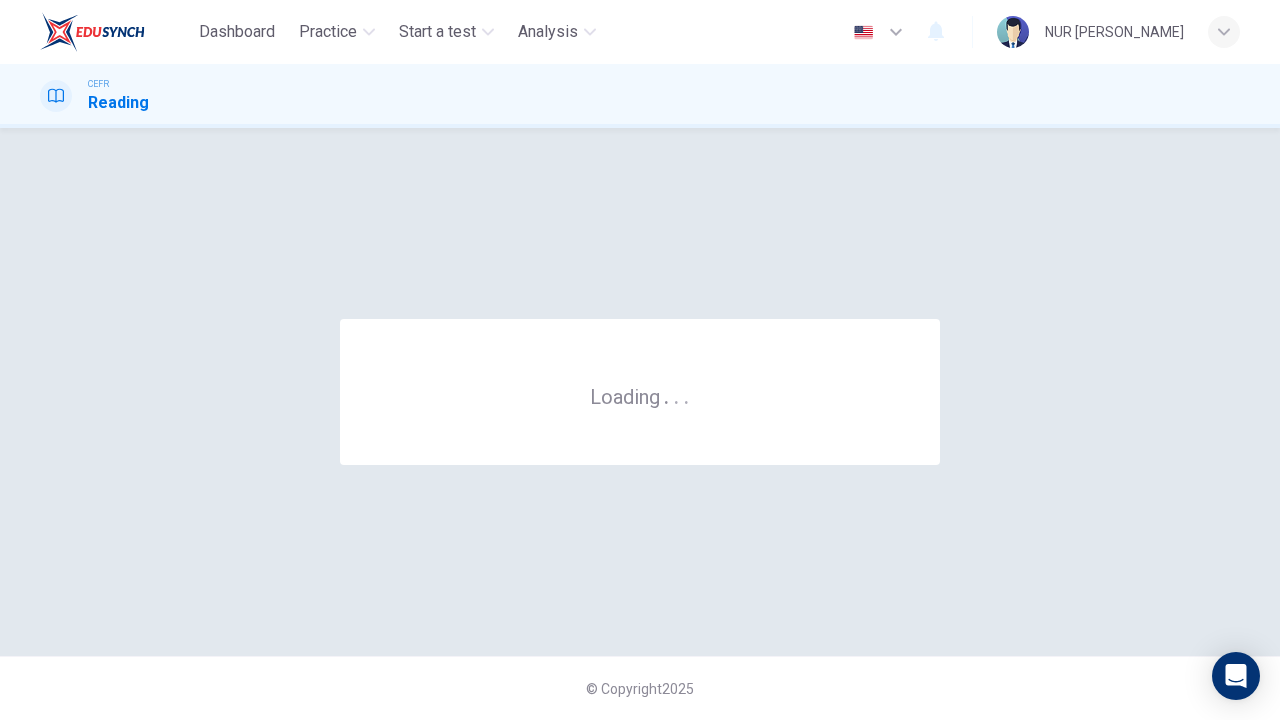 scroll, scrollTop: 0, scrollLeft: 0, axis: both 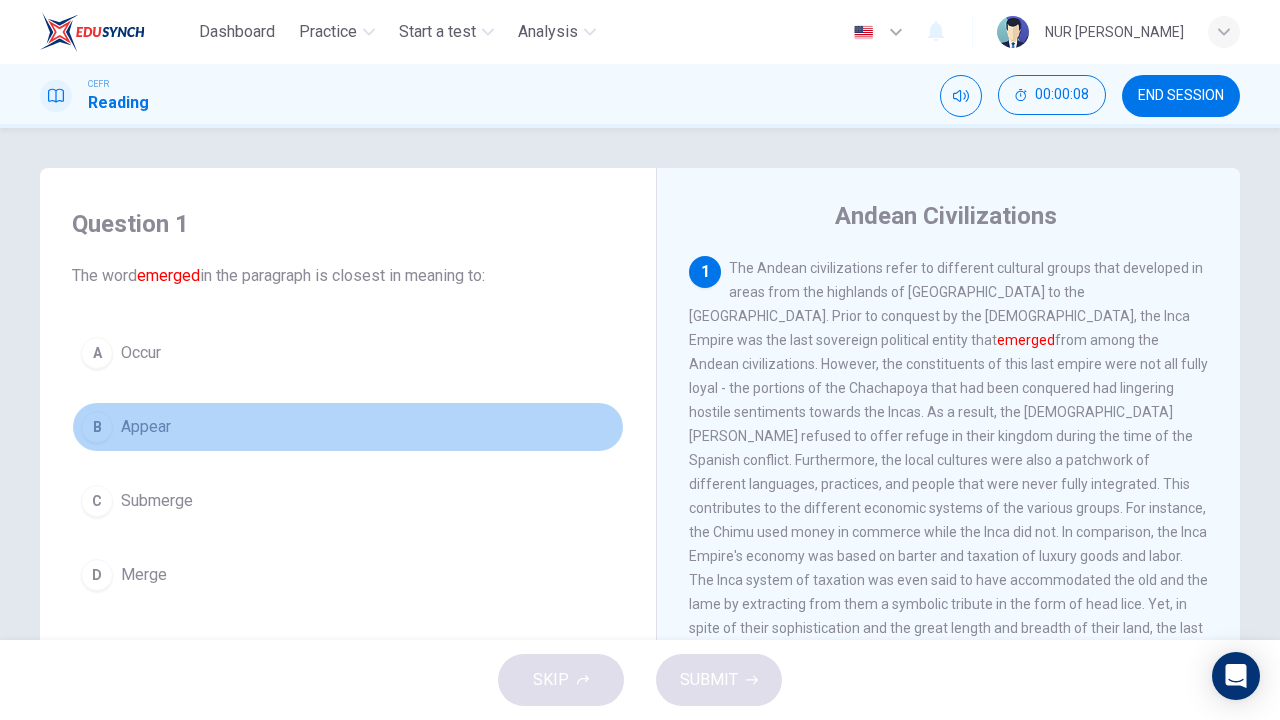 click on "B Appear" at bounding box center [348, 427] 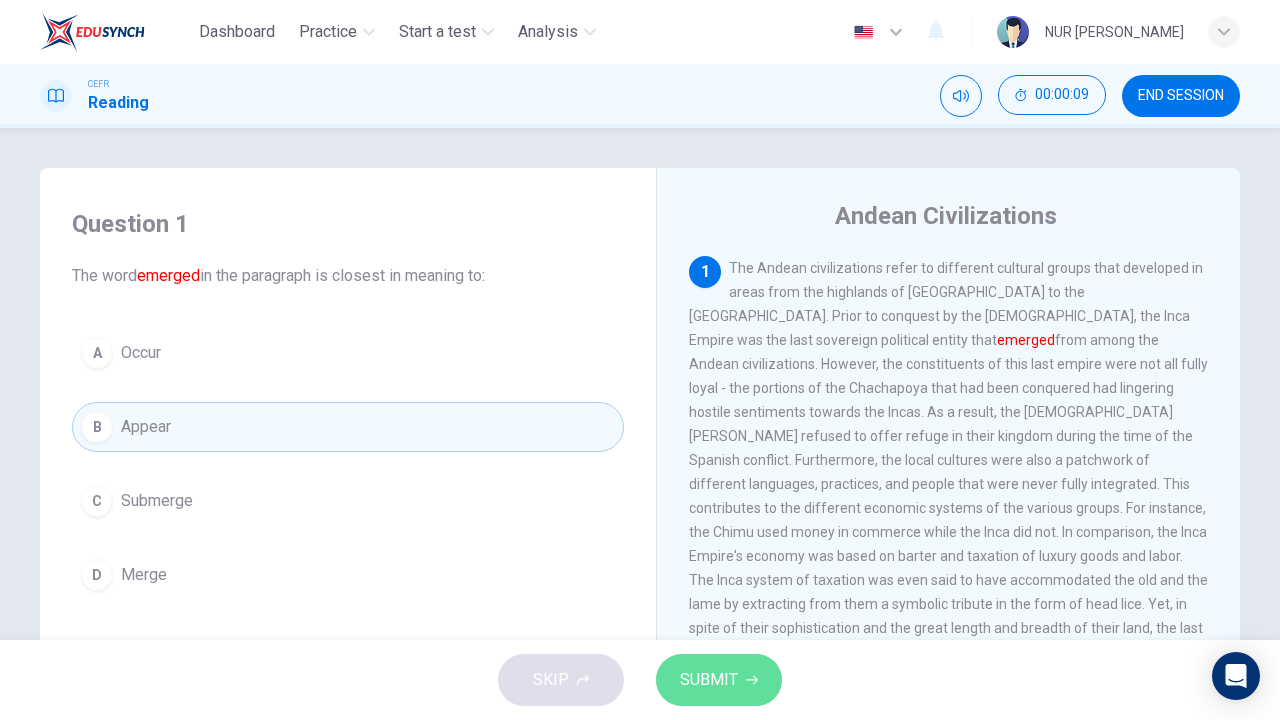 click on "SUBMIT" at bounding box center [709, 680] 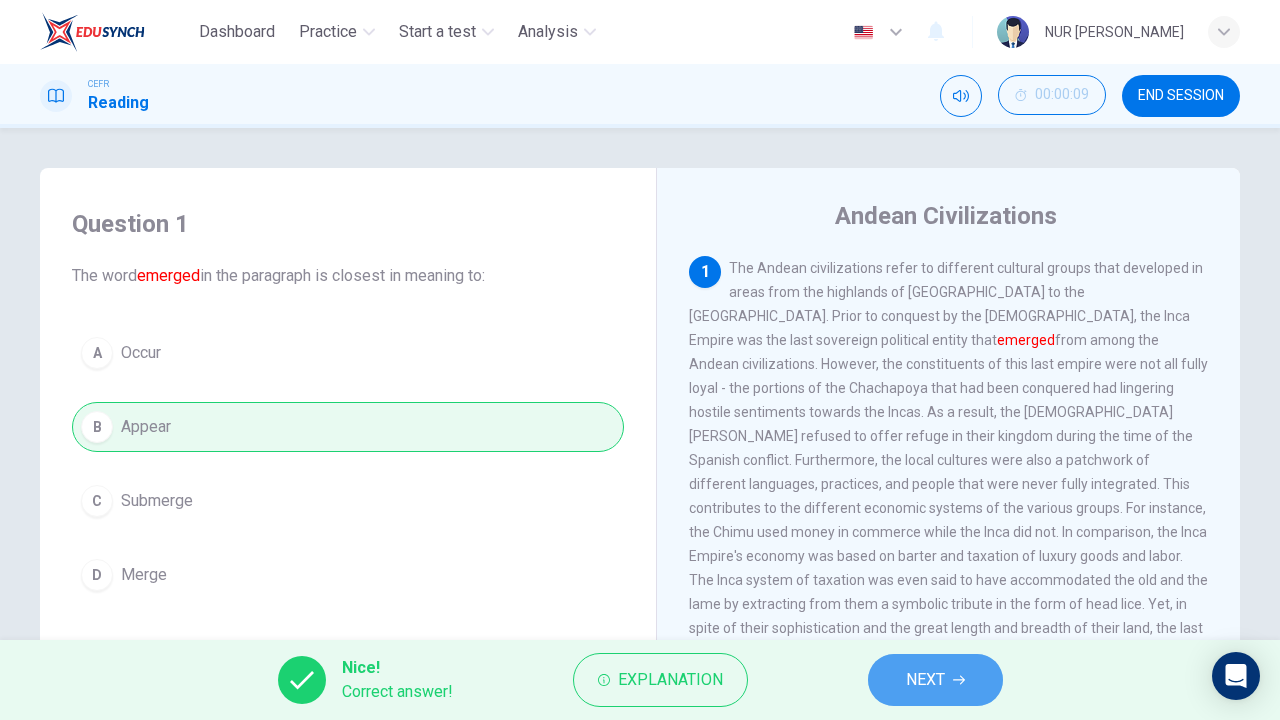 click on "NEXT" at bounding box center (935, 680) 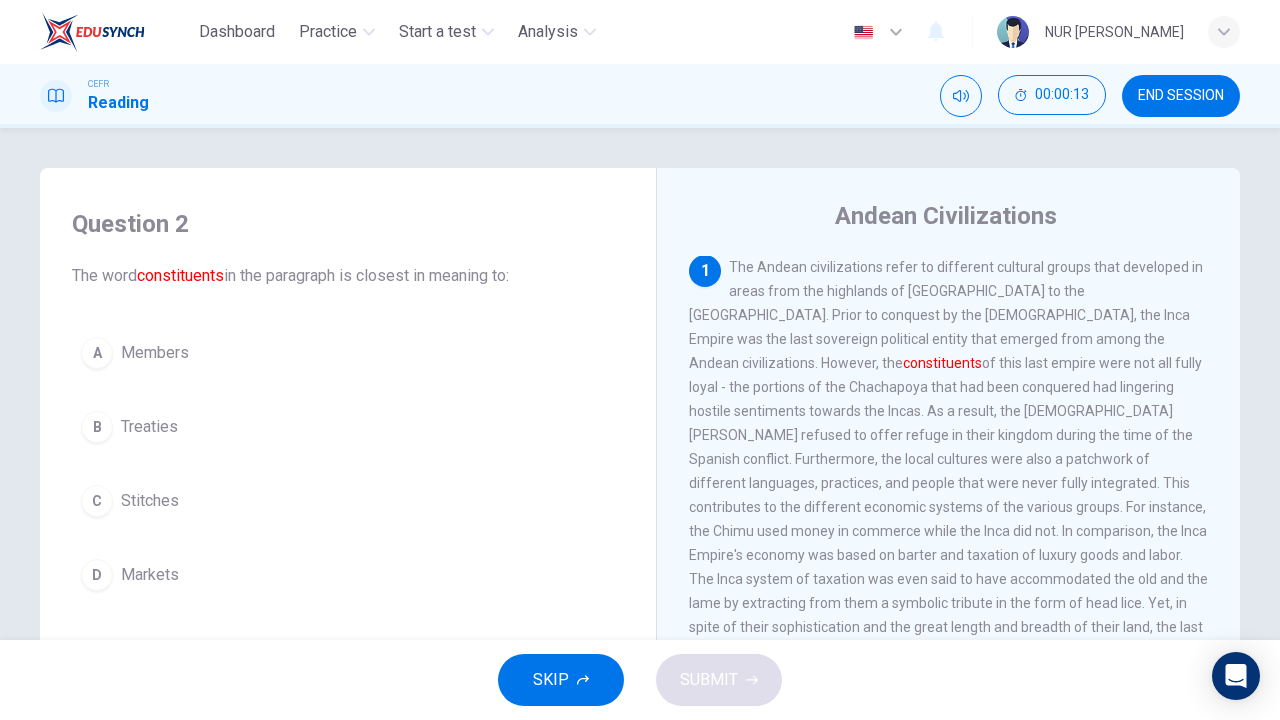 scroll, scrollTop: 0, scrollLeft: 0, axis: both 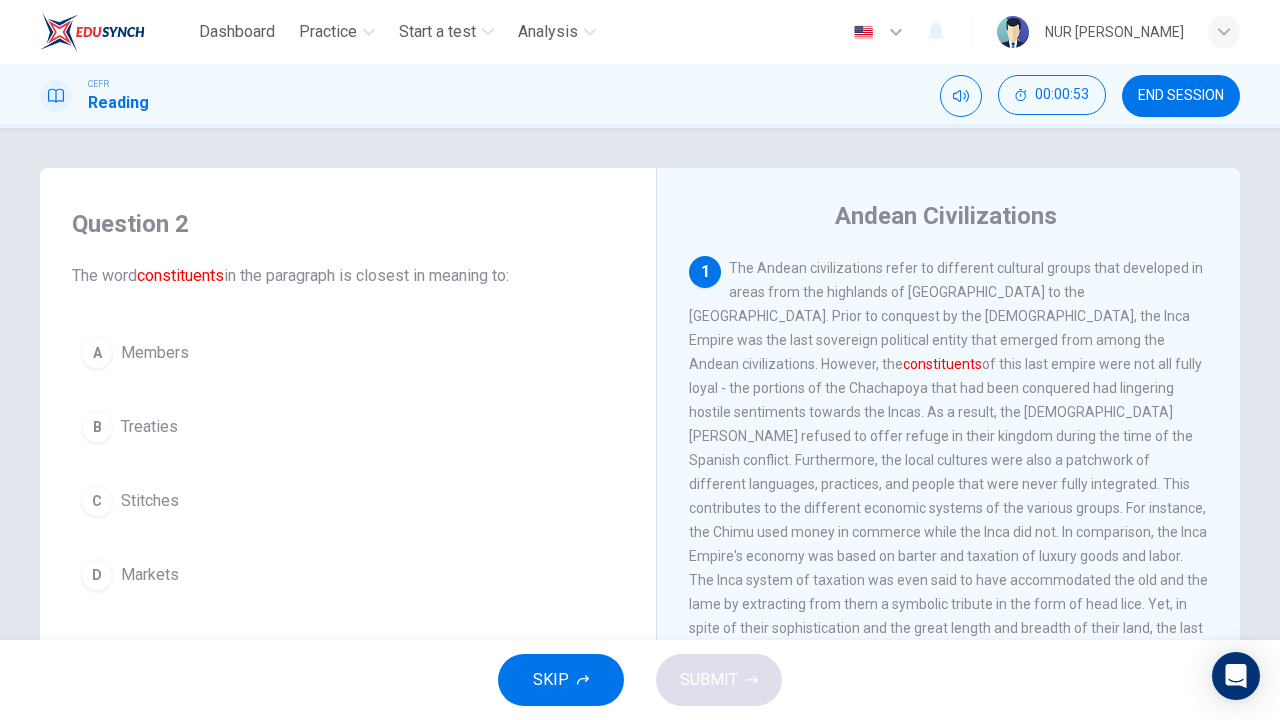 click on "Members" at bounding box center (155, 353) 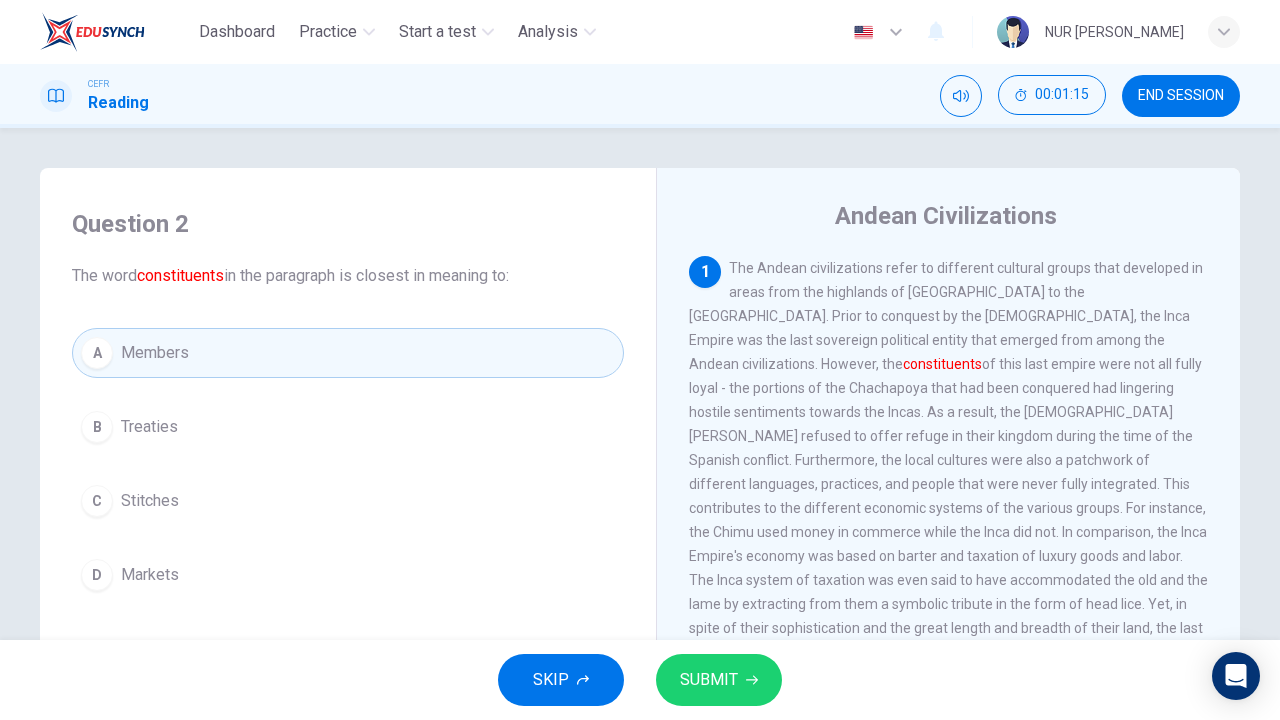 click on "SUBMIT" at bounding box center [719, 680] 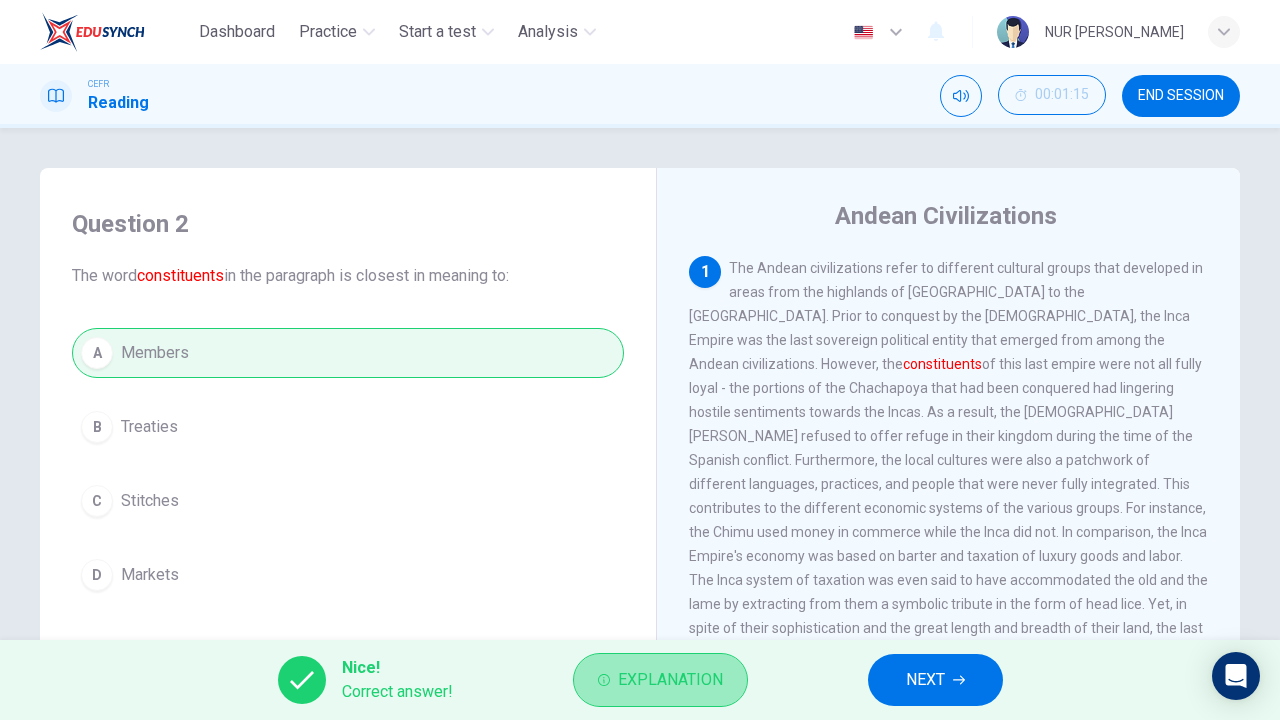 click on "Explanation" at bounding box center [670, 680] 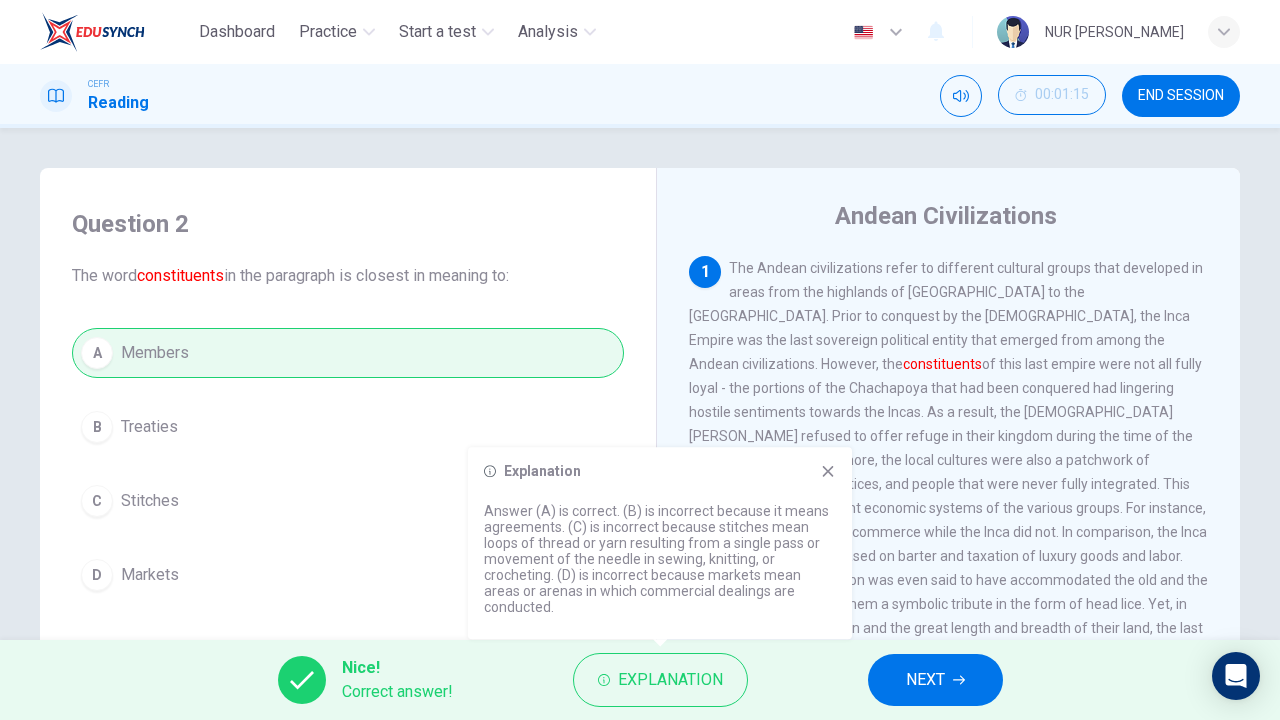 click 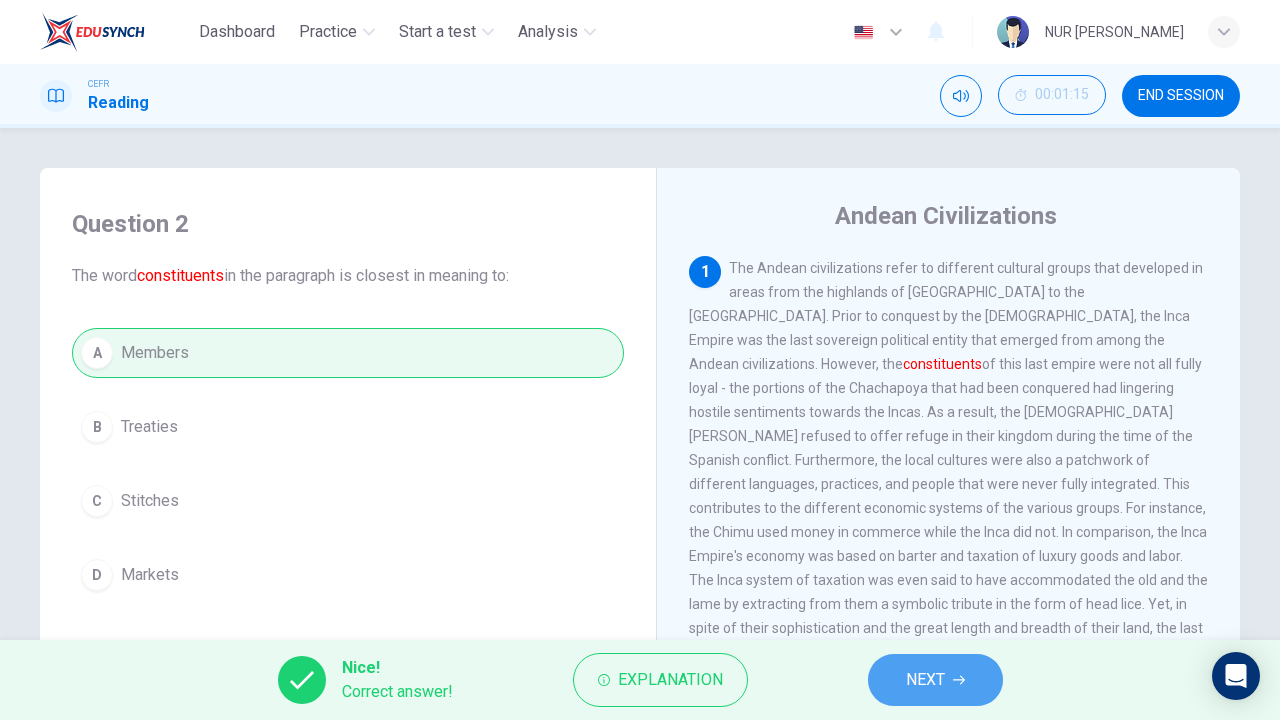 click on "NEXT" at bounding box center (925, 680) 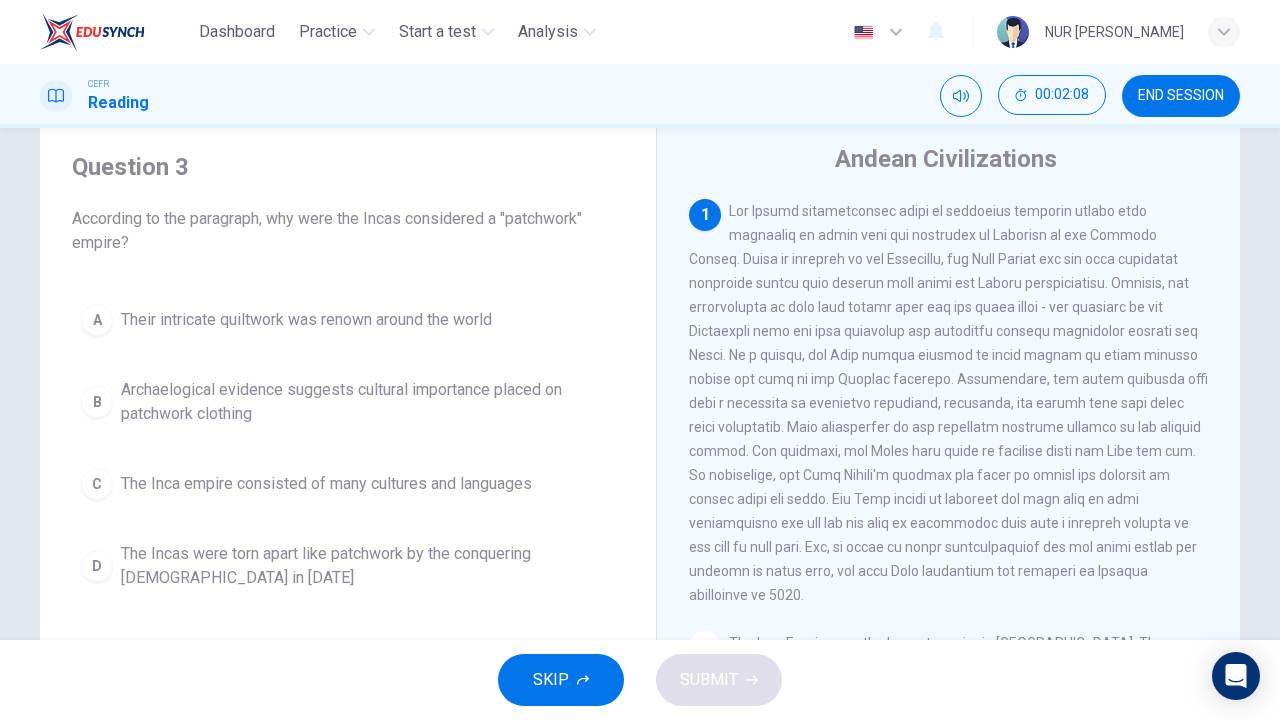 scroll, scrollTop: 61, scrollLeft: 0, axis: vertical 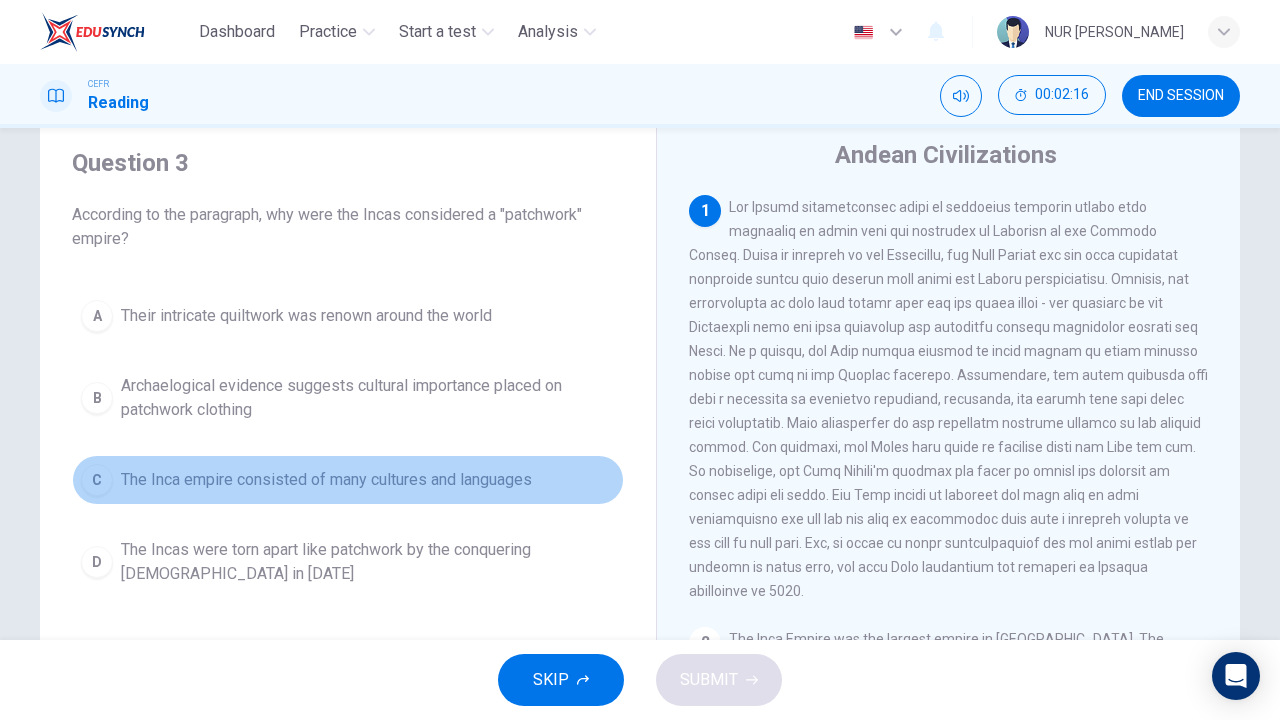 click on "The Inca empire consisted of many cultures and languages" at bounding box center (326, 480) 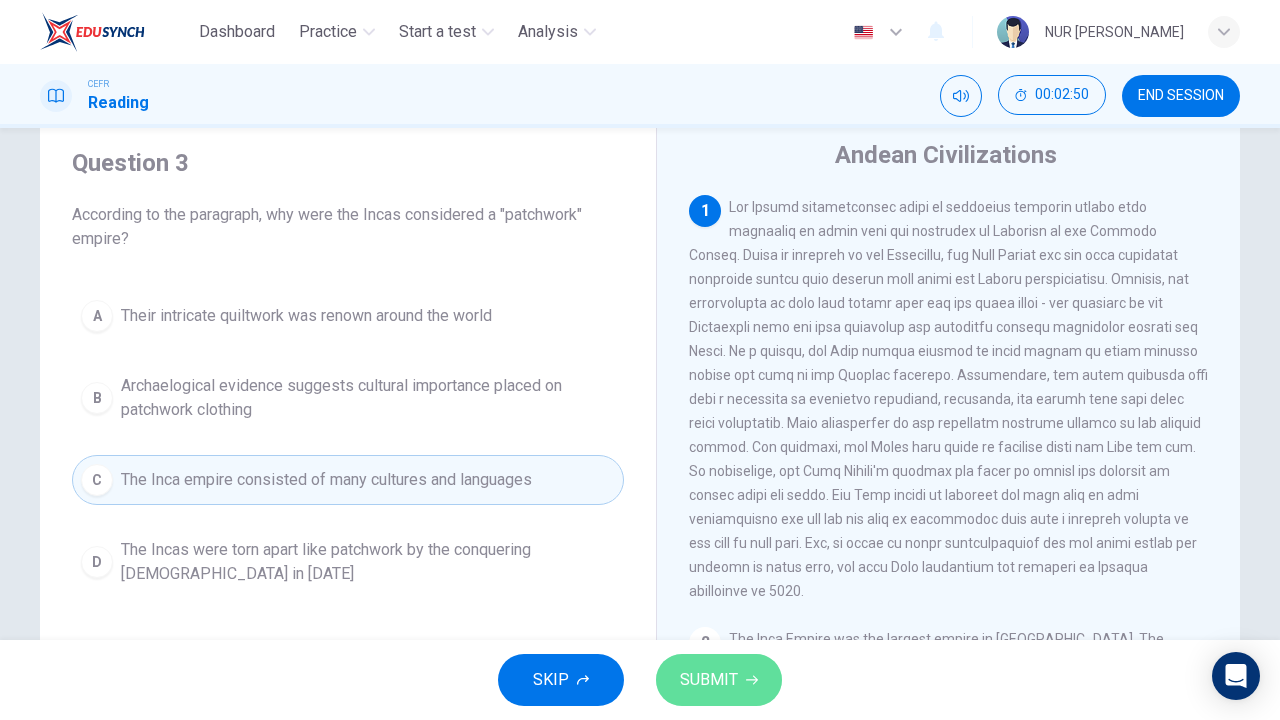 click on "SUBMIT" at bounding box center [709, 680] 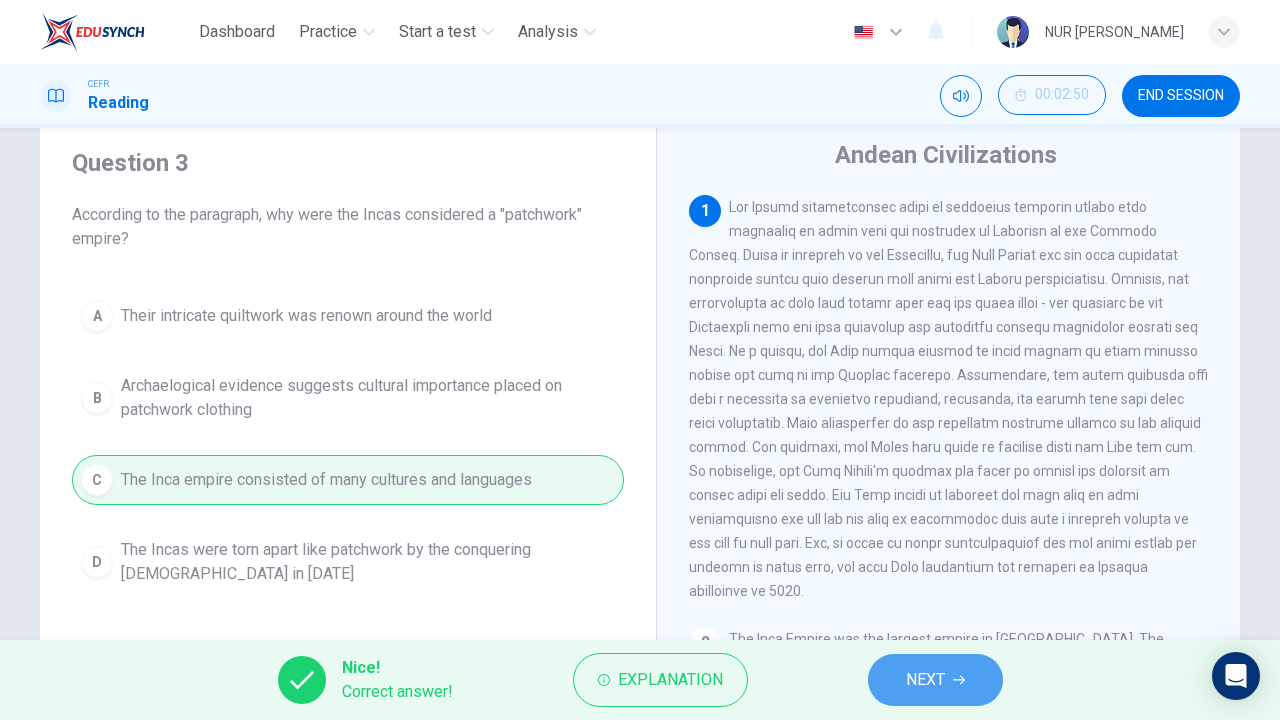 click on "NEXT" at bounding box center (925, 680) 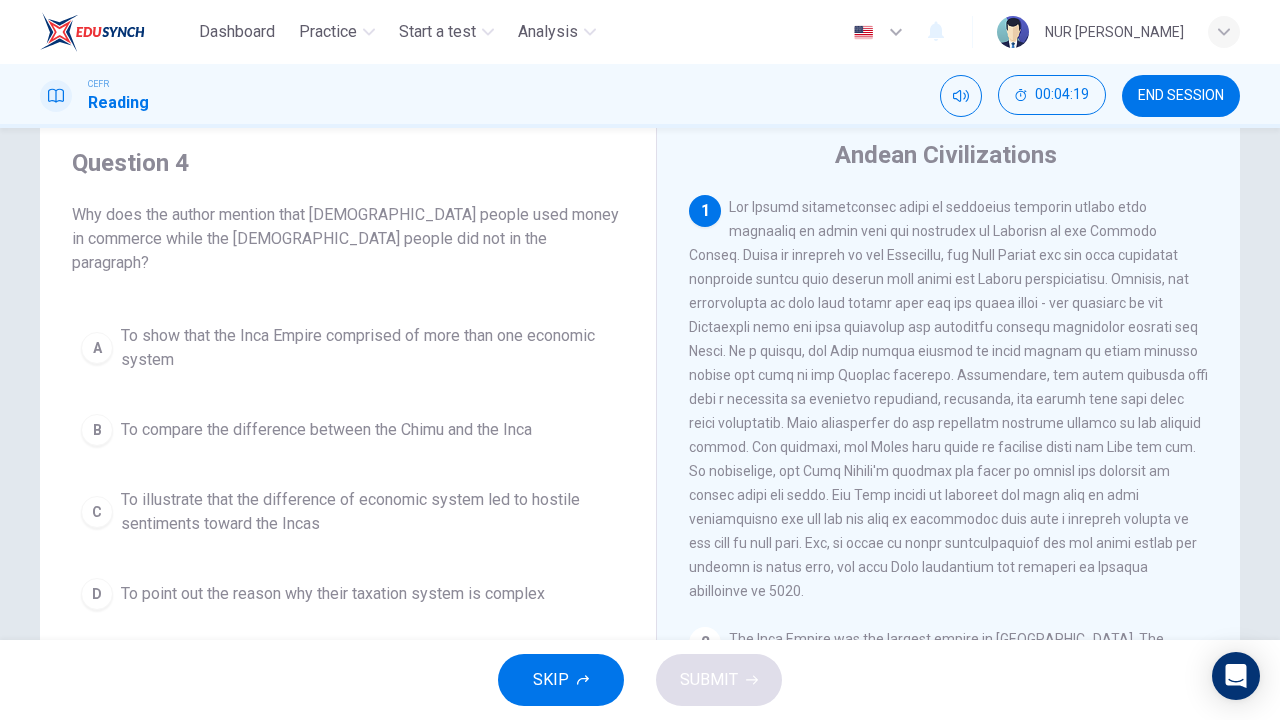 click on "To illustrate that the difference of economic system led to hostile sentiments toward the Incas" at bounding box center (368, 512) 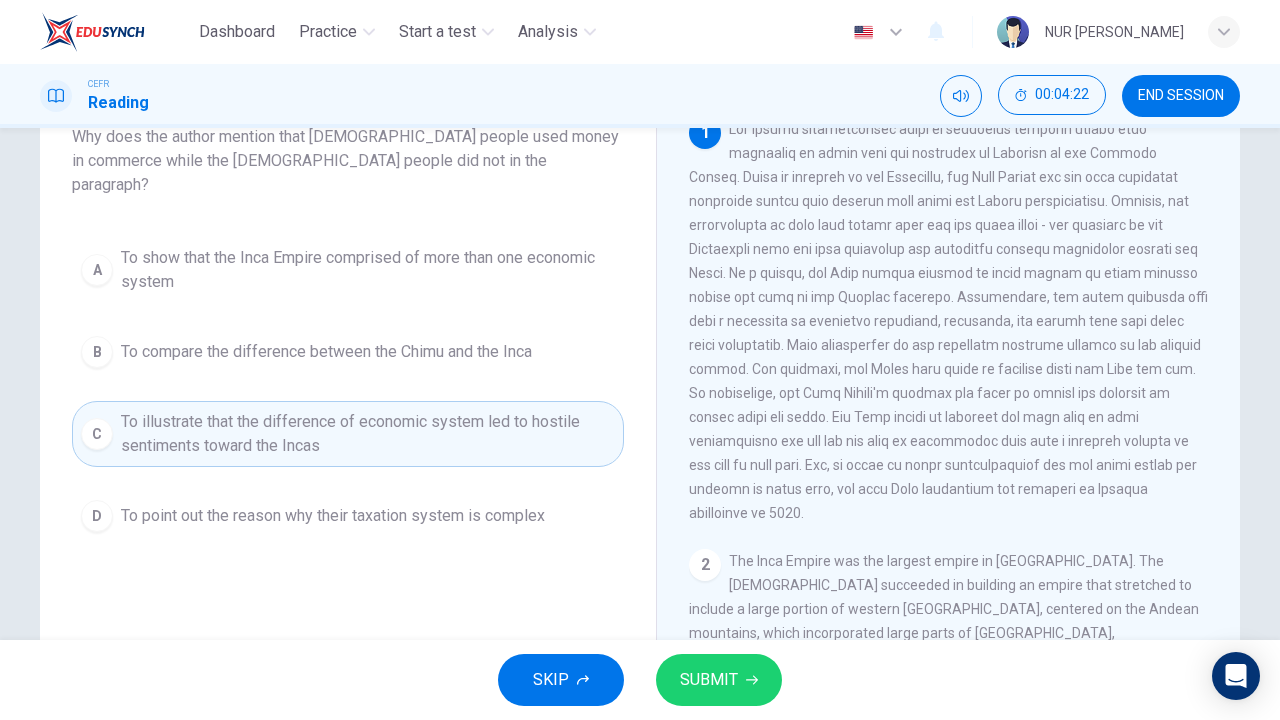 scroll, scrollTop: 138, scrollLeft: 0, axis: vertical 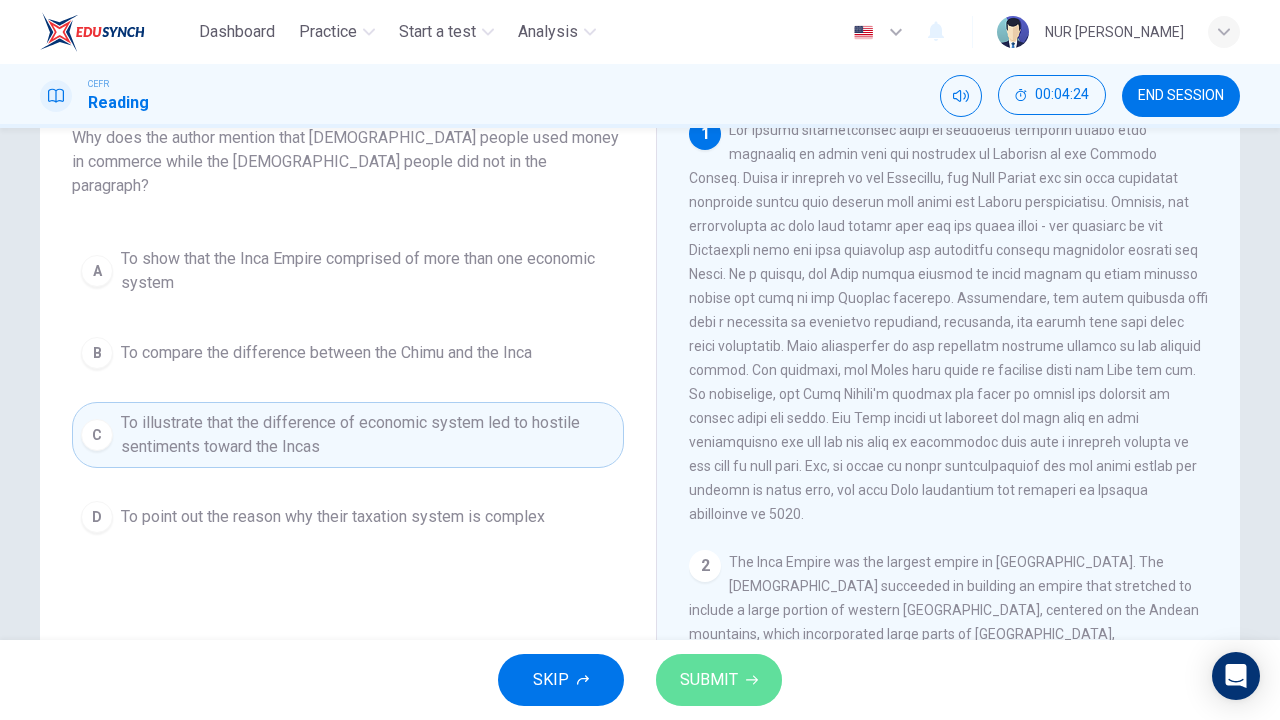 click on "SUBMIT" at bounding box center (709, 680) 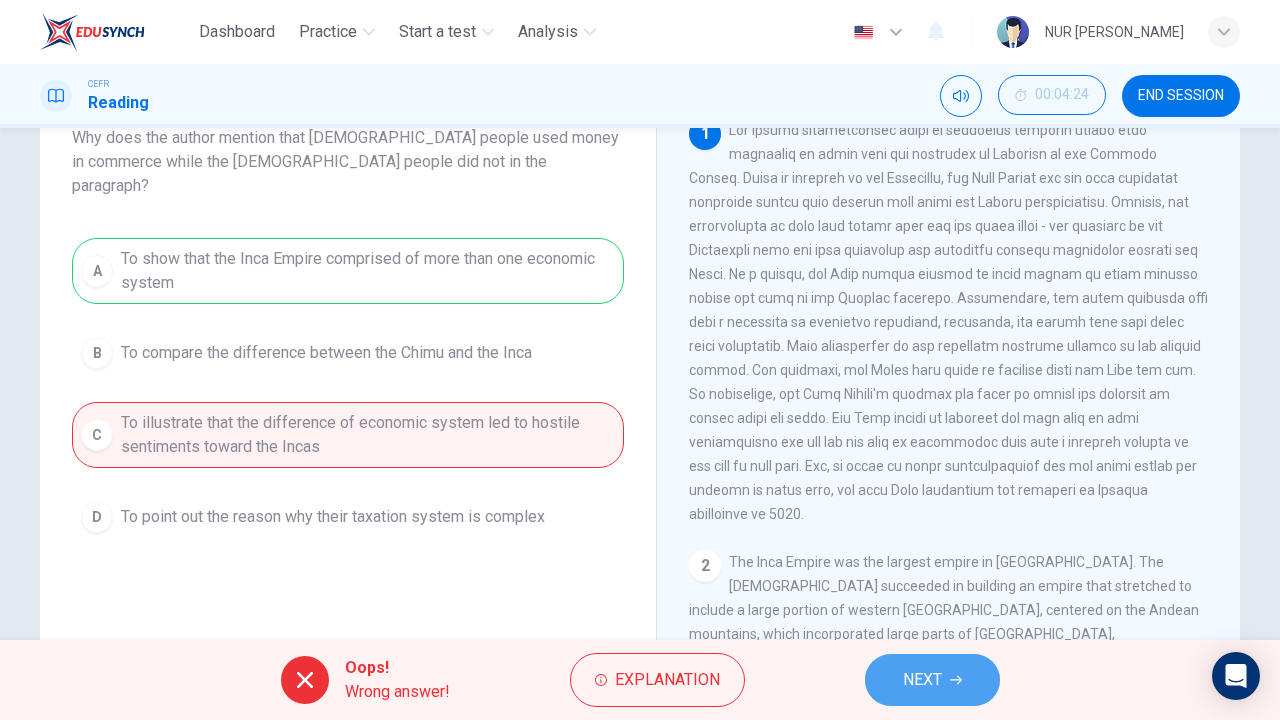 click on "NEXT" at bounding box center (922, 680) 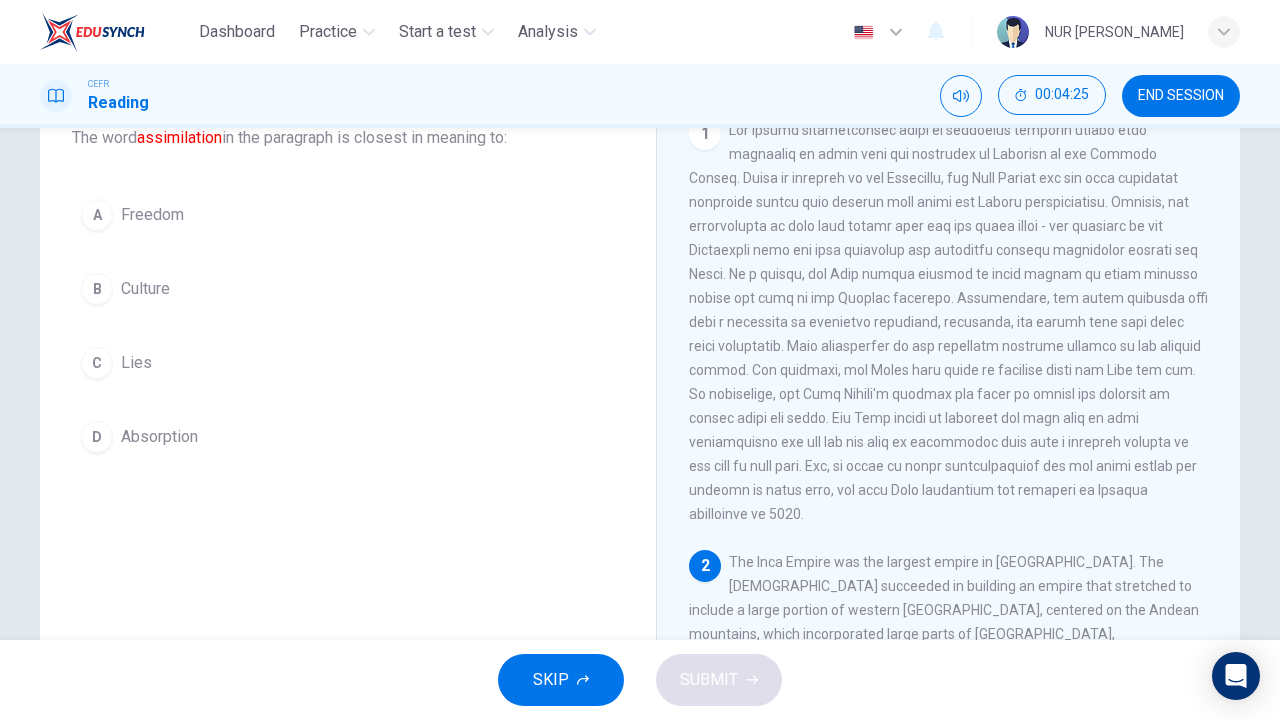 scroll, scrollTop: 58, scrollLeft: 0, axis: vertical 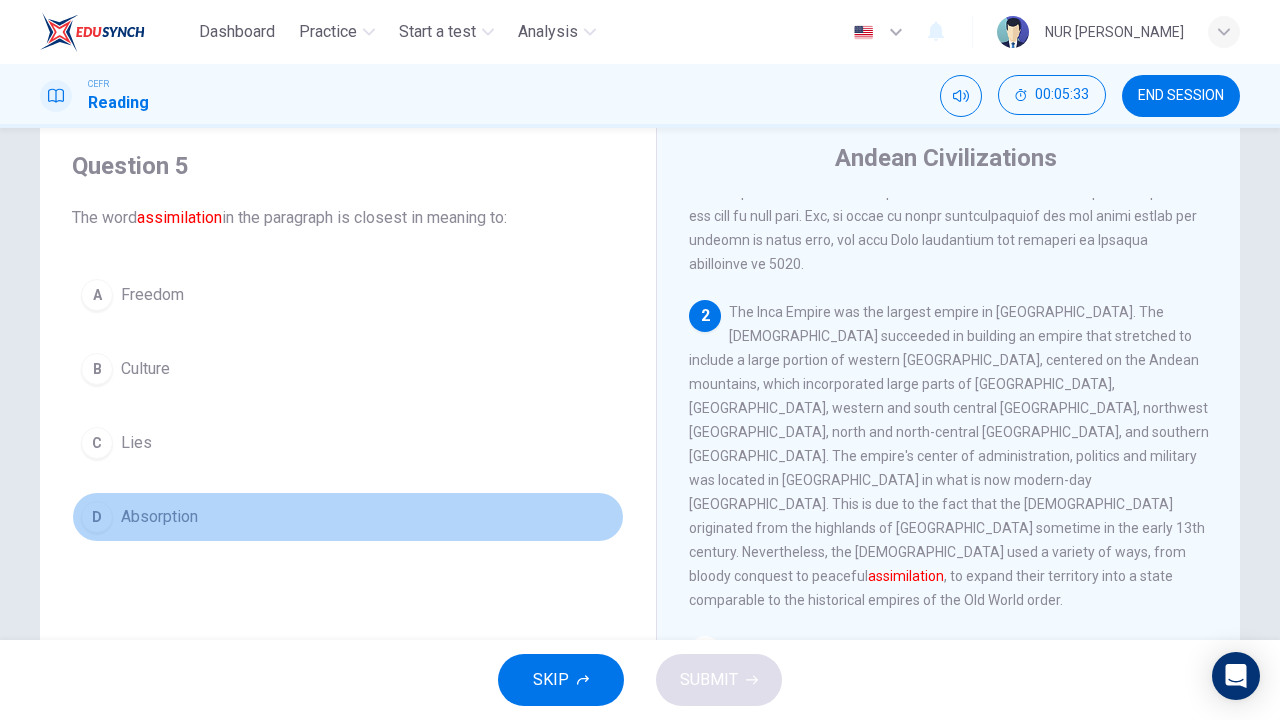 click on "D" at bounding box center (97, 517) 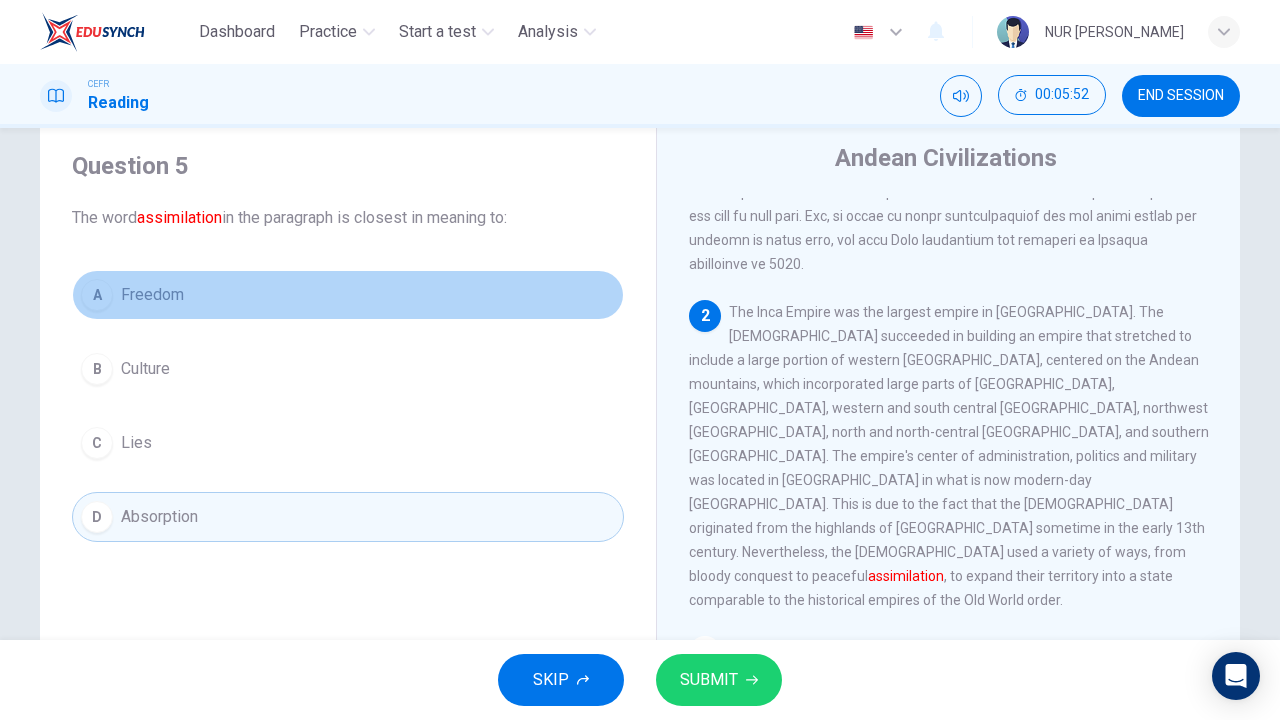 click on "A Freedom" at bounding box center [348, 295] 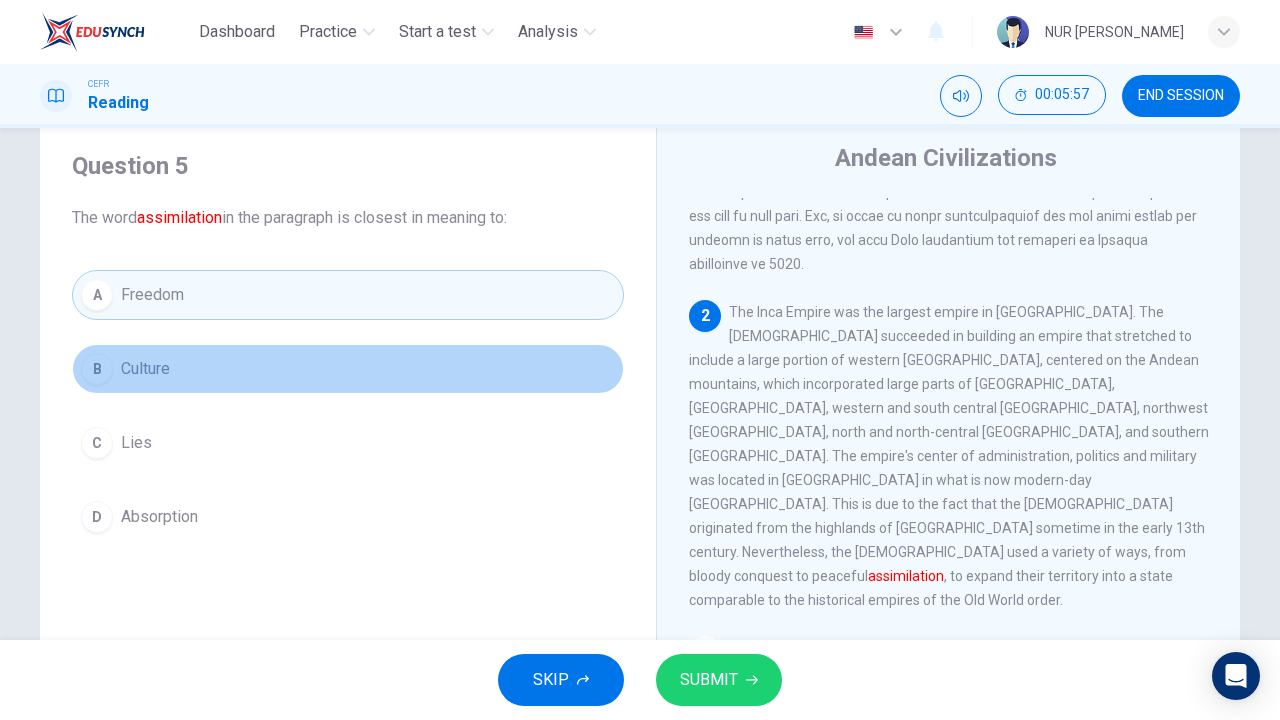 click on "B Culture" at bounding box center (348, 369) 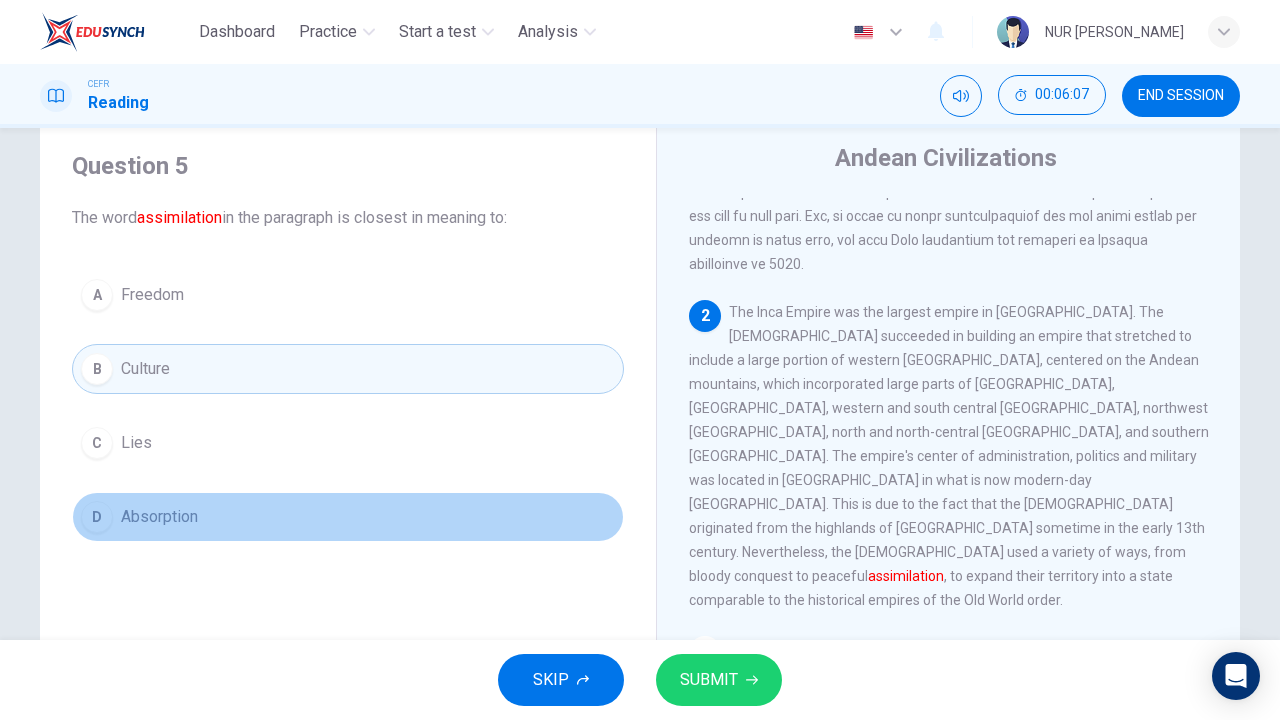 click on "D Absorption" at bounding box center [348, 517] 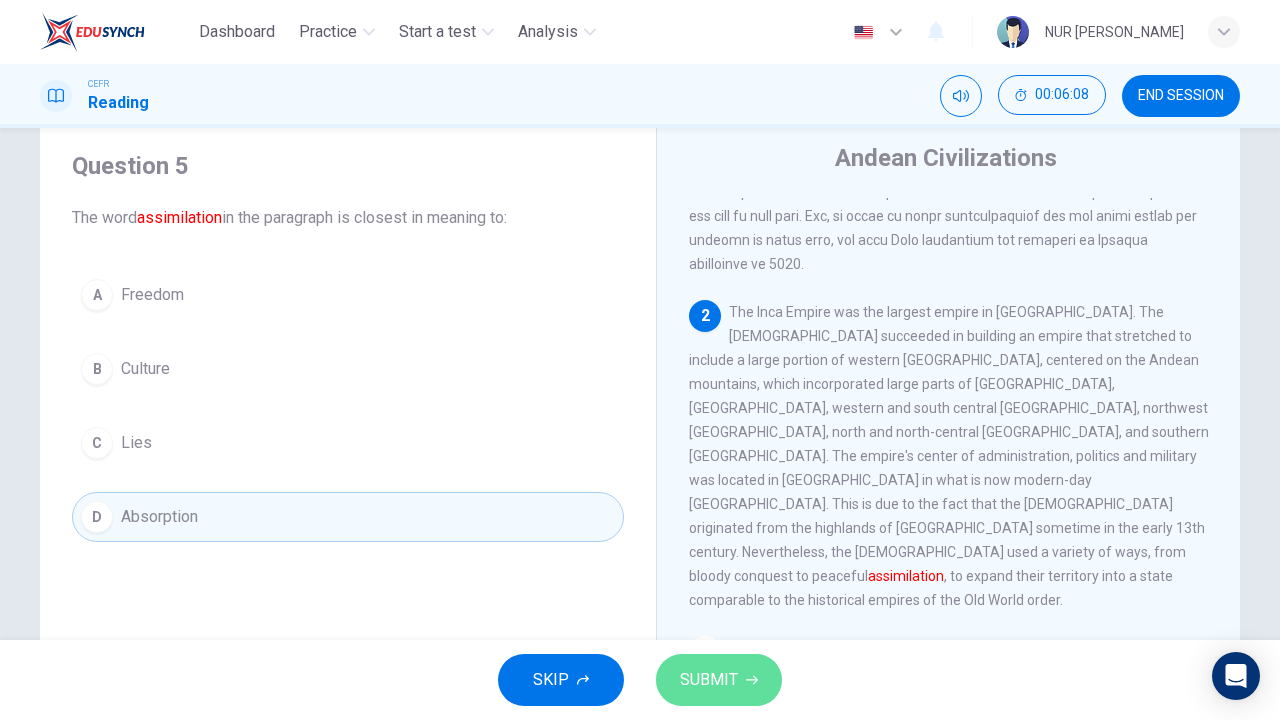 click on "SUBMIT" at bounding box center (709, 680) 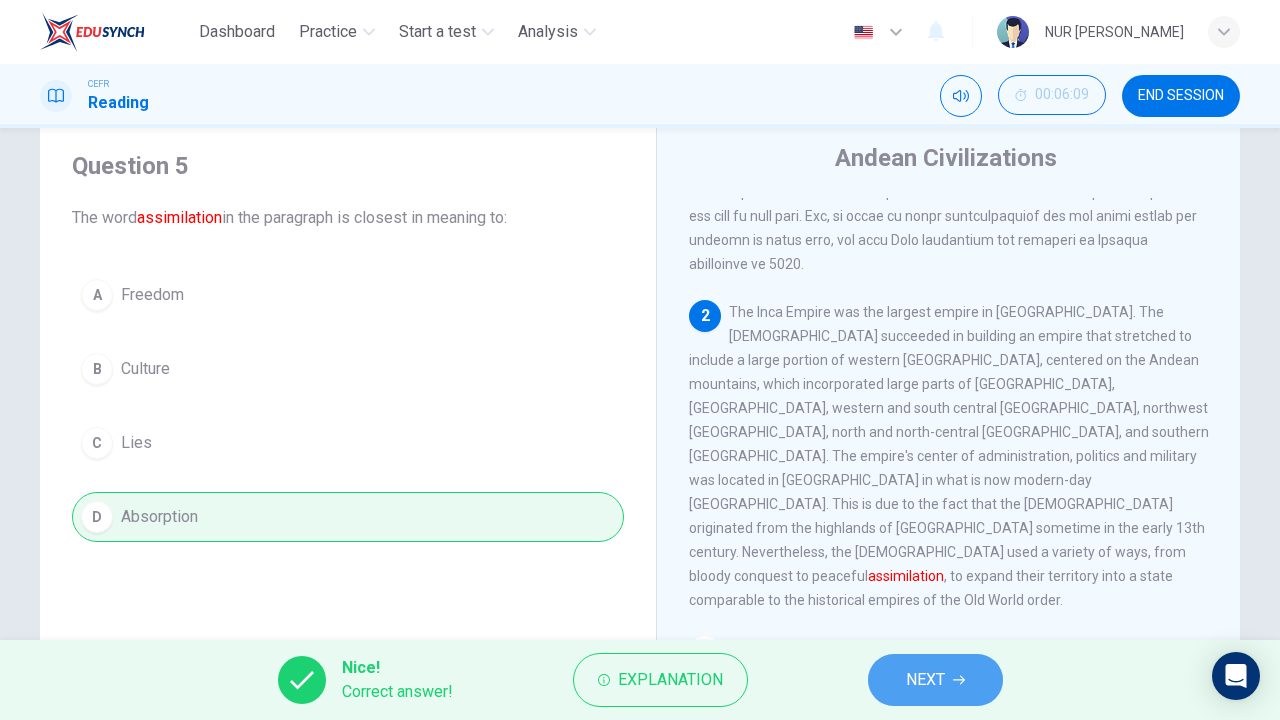 click on "NEXT" at bounding box center (935, 680) 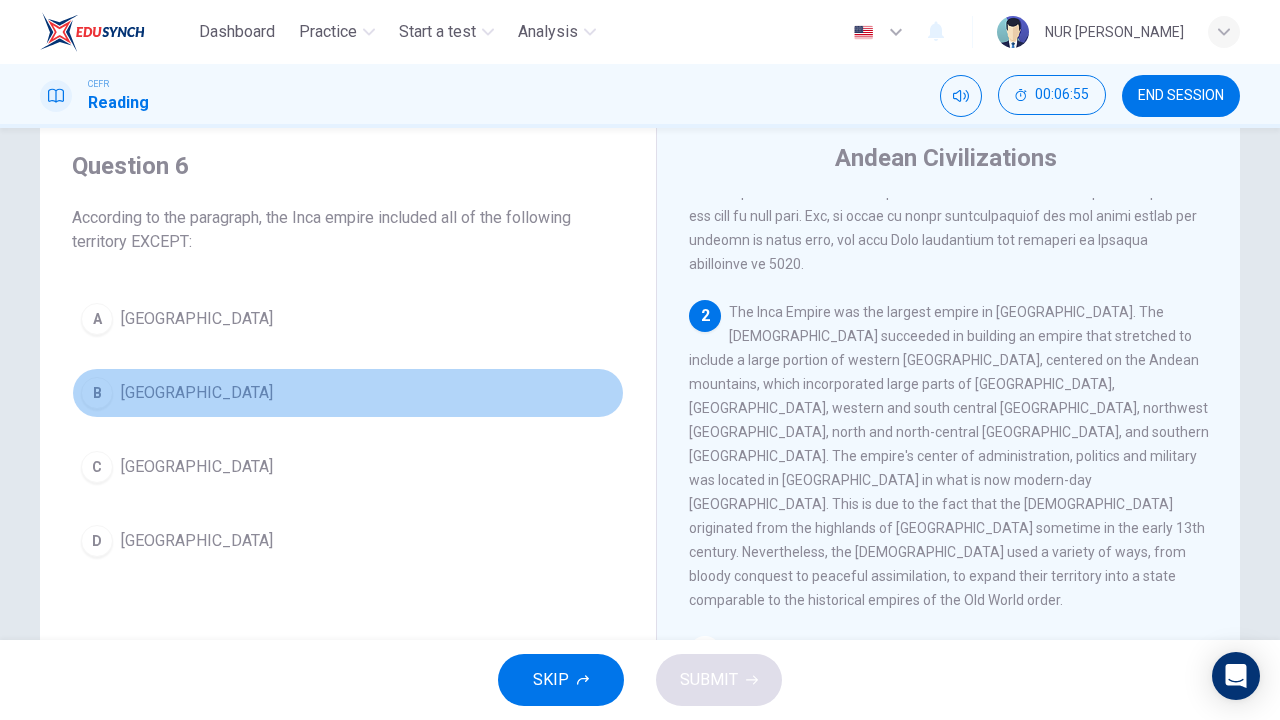 click on "B Brazil" at bounding box center [348, 393] 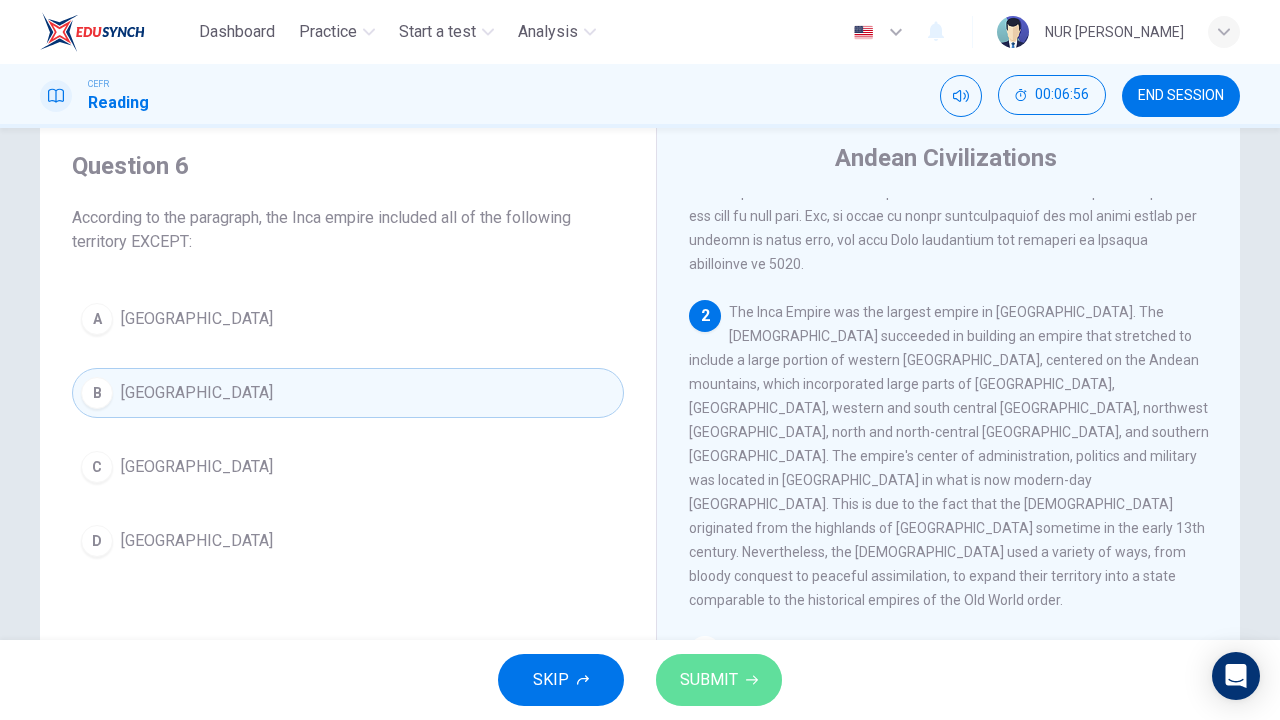click on "SUBMIT" at bounding box center (709, 680) 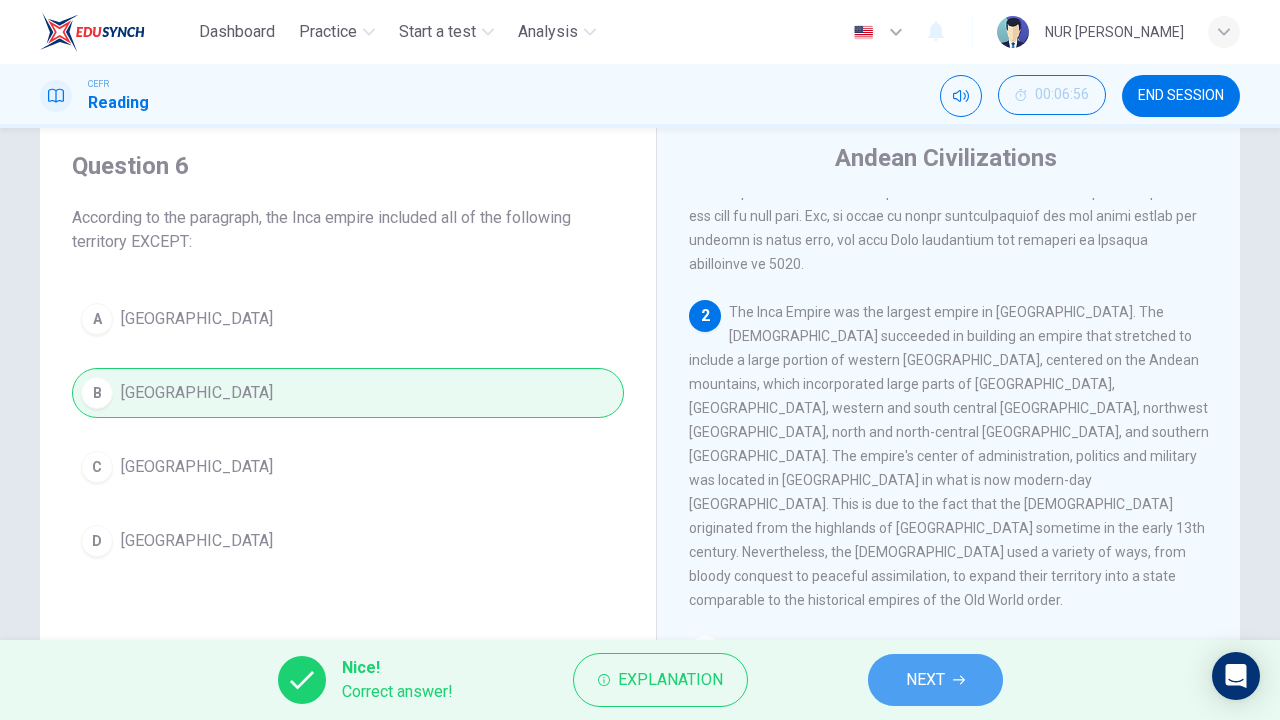 click on "NEXT" at bounding box center [925, 680] 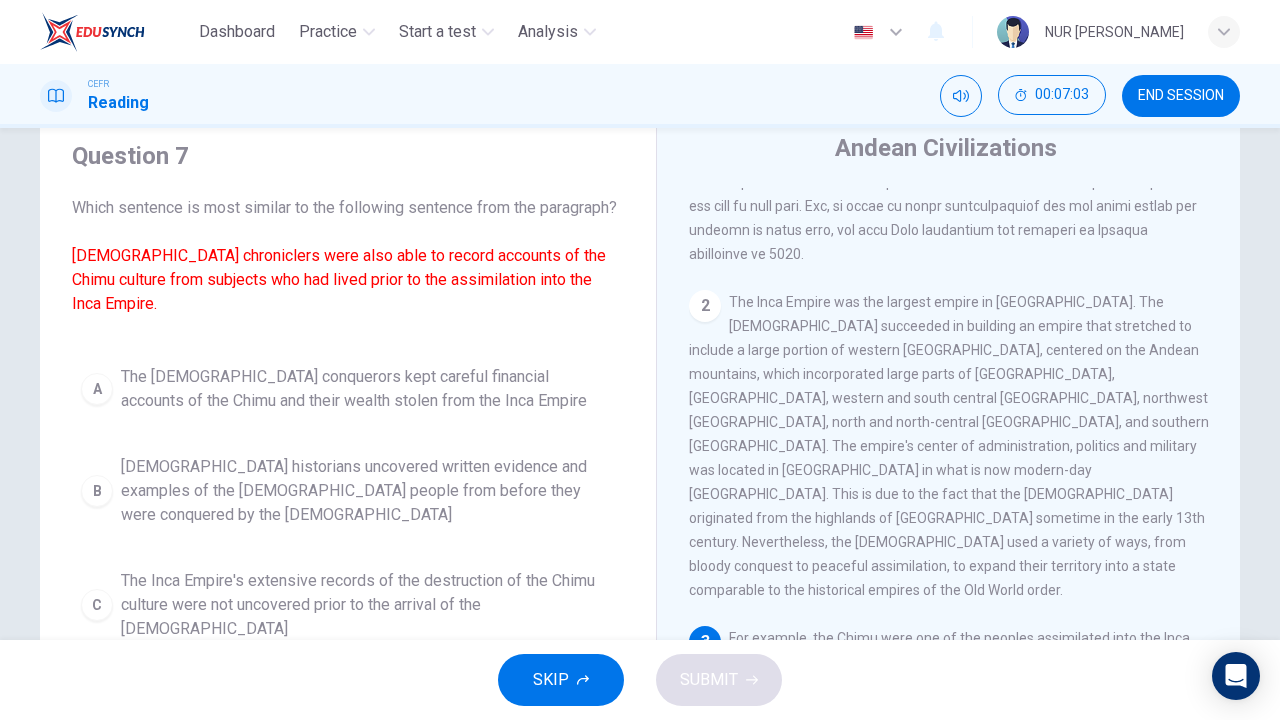 scroll, scrollTop: 67, scrollLeft: 0, axis: vertical 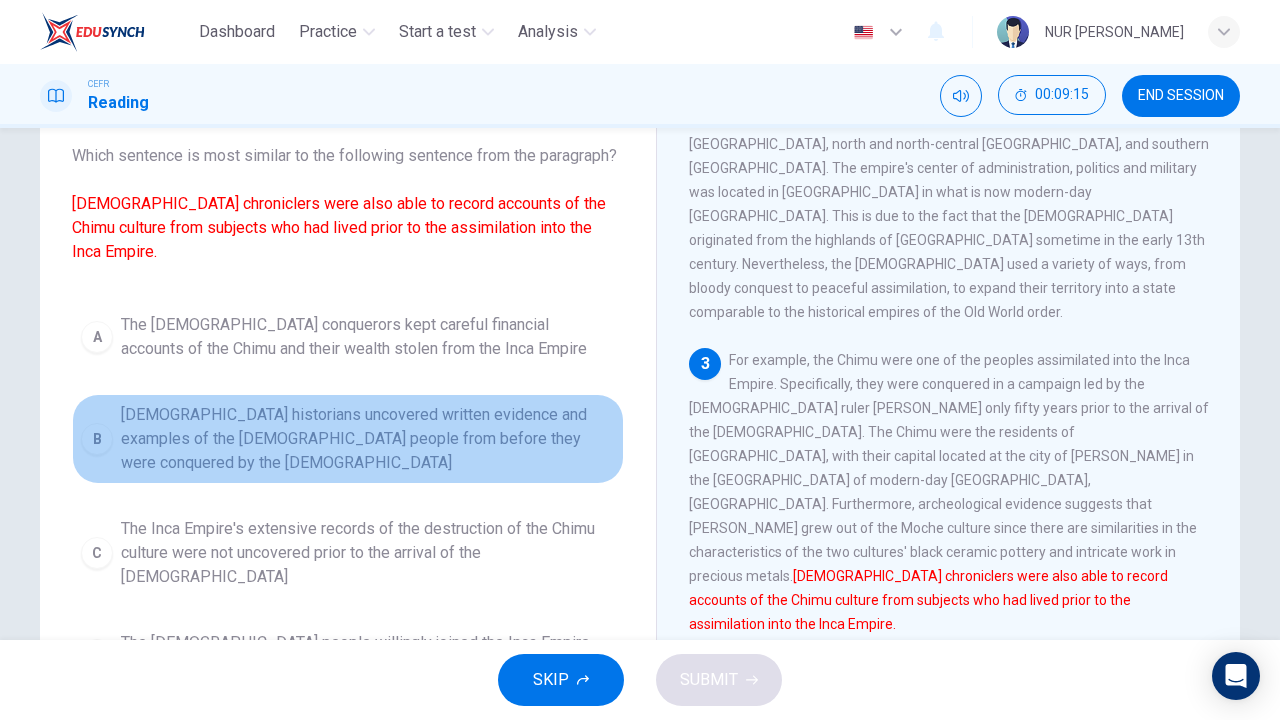 click on "Spanish historians uncovered written evidence and examples of the Chimu people from before they were conquered by the Incas" at bounding box center [368, 439] 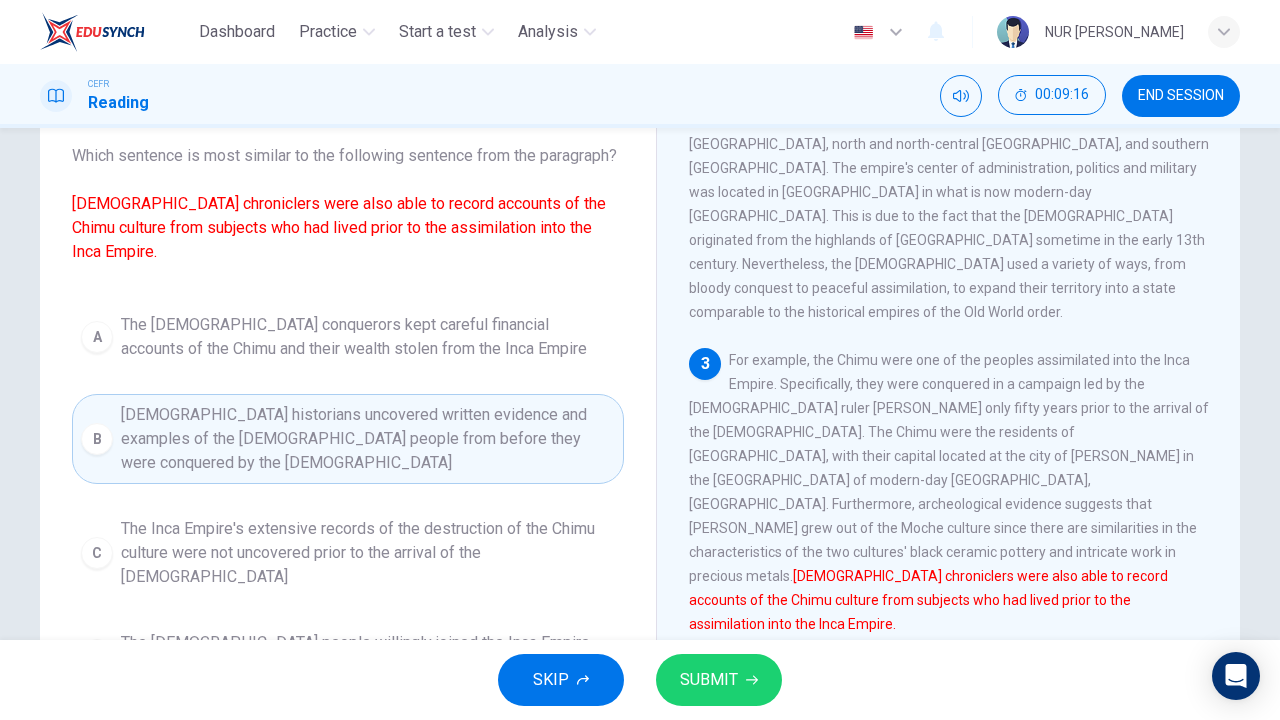 scroll, scrollTop: 199, scrollLeft: 0, axis: vertical 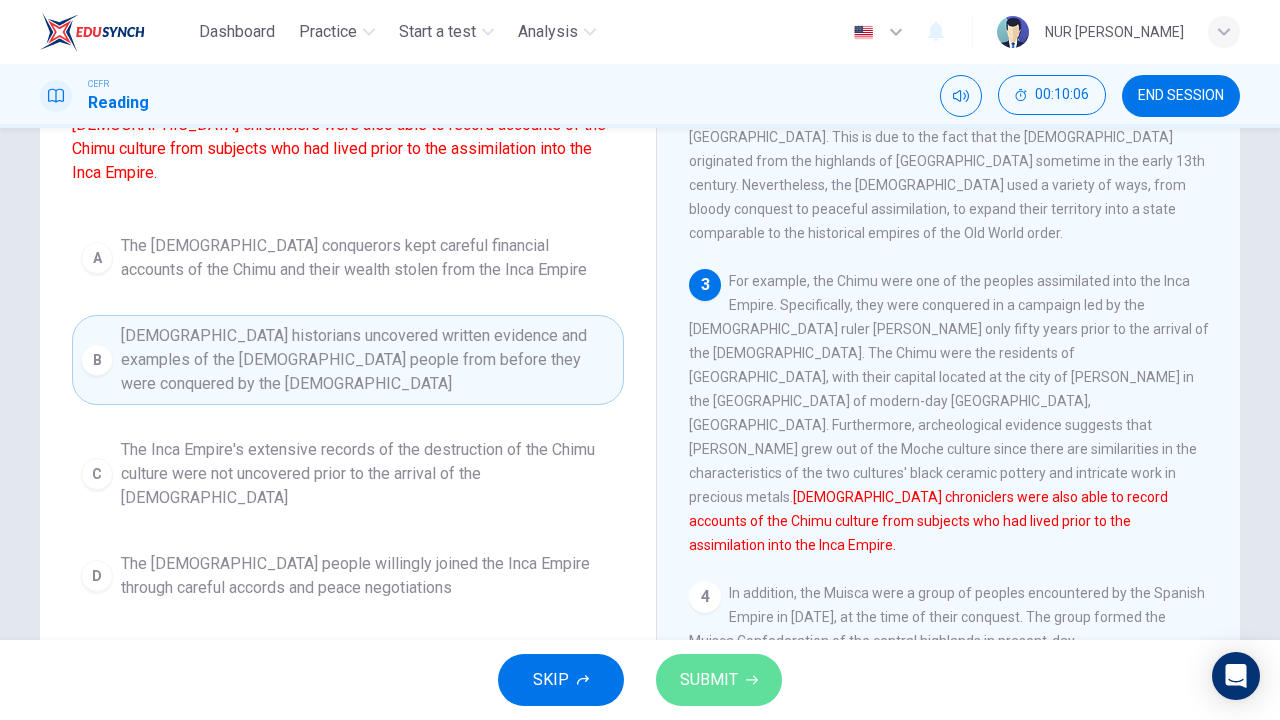 click on "SUBMIT" at bounding box center (719, 680) 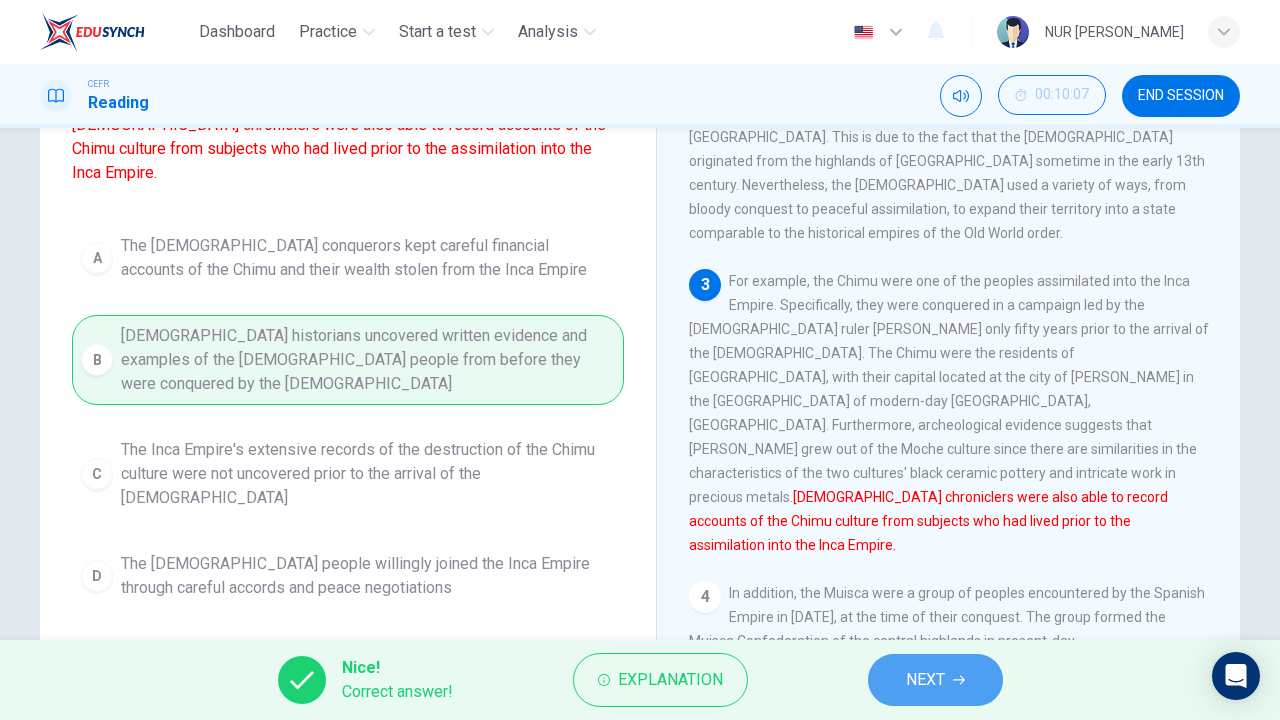 click on "NEXT" at bounding box center [925, 680] 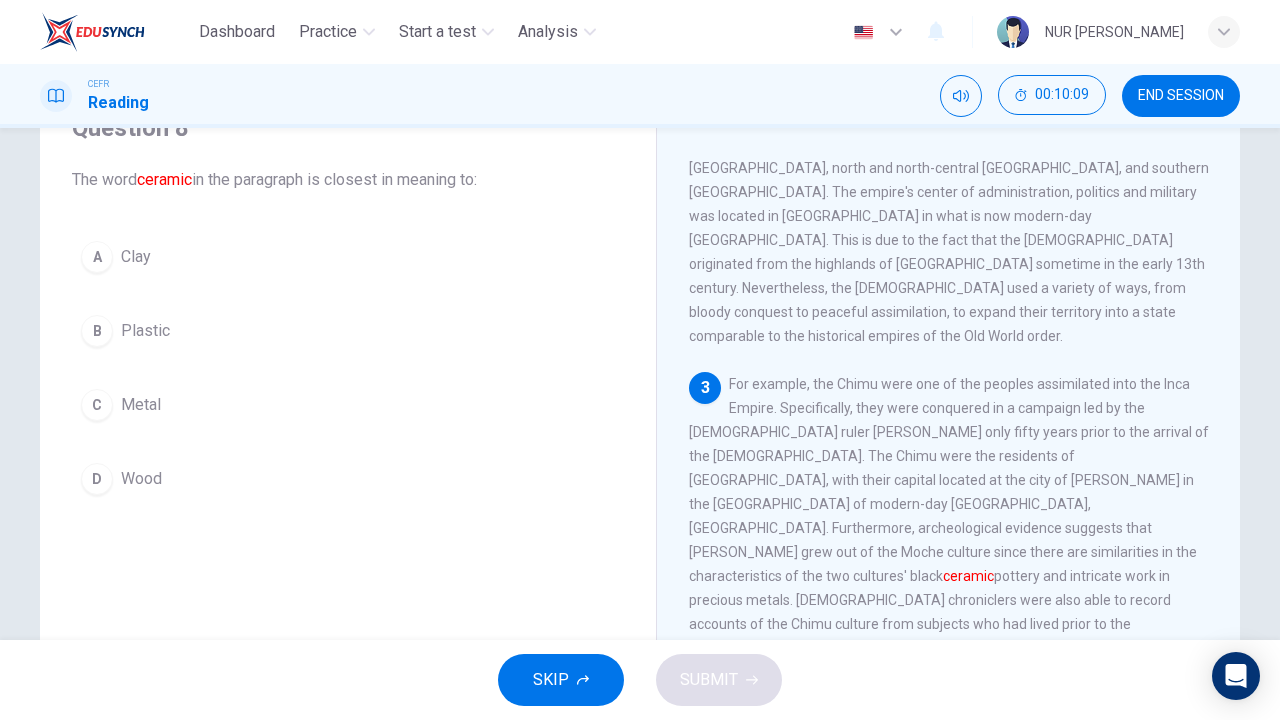 scroll, scrollTop: 89, scrollLeft: 0, axis: vertical 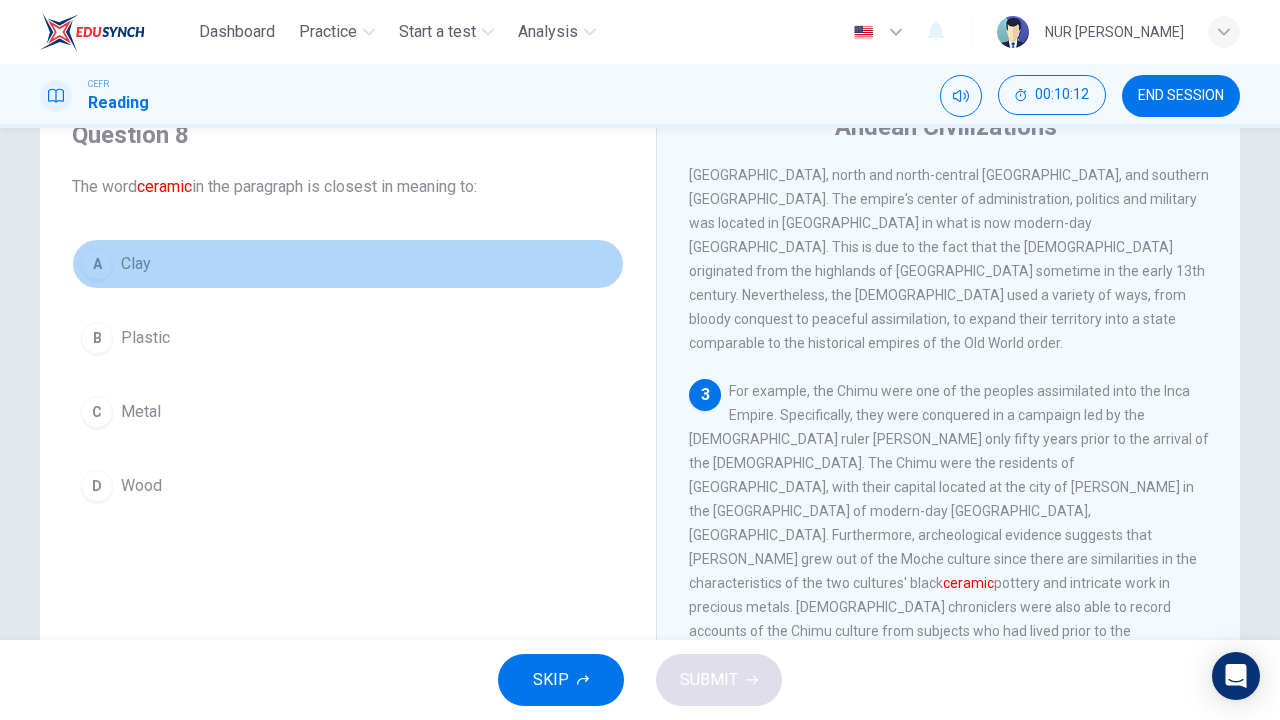 click on "A Clay" at bounding box center (348, 264) 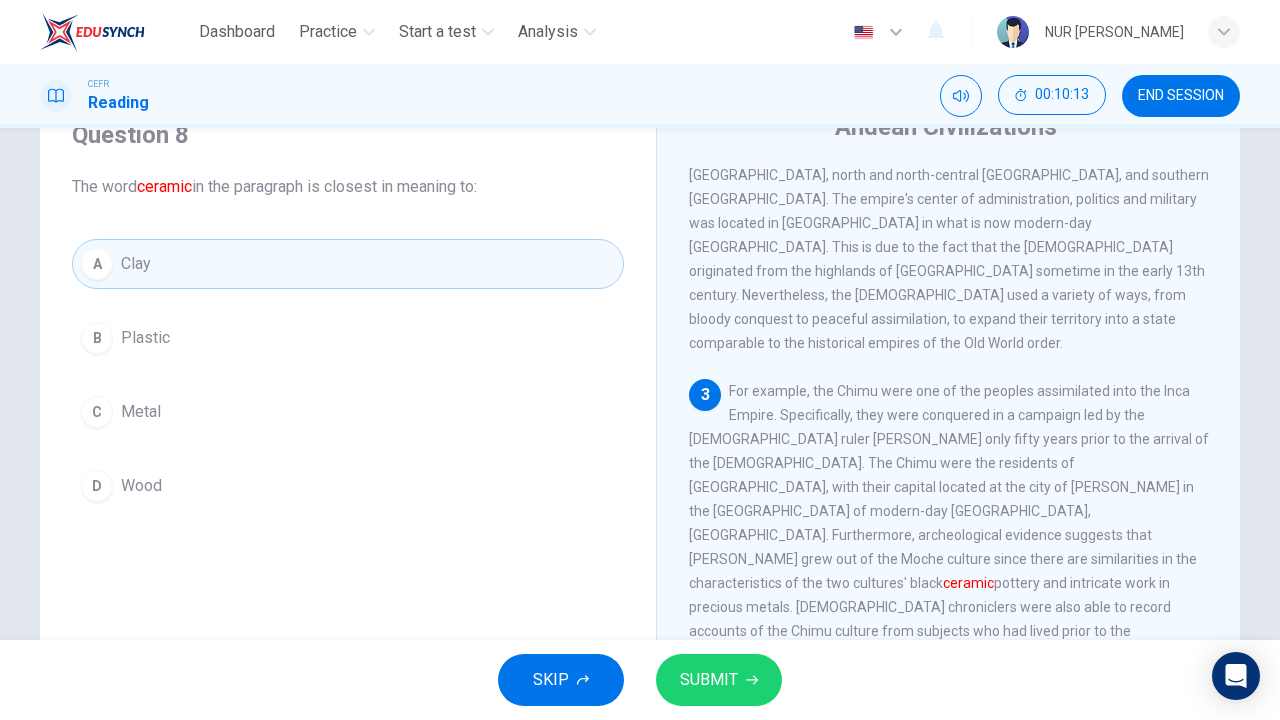 click on "SUBMIT" at bounding box center [719, 680] 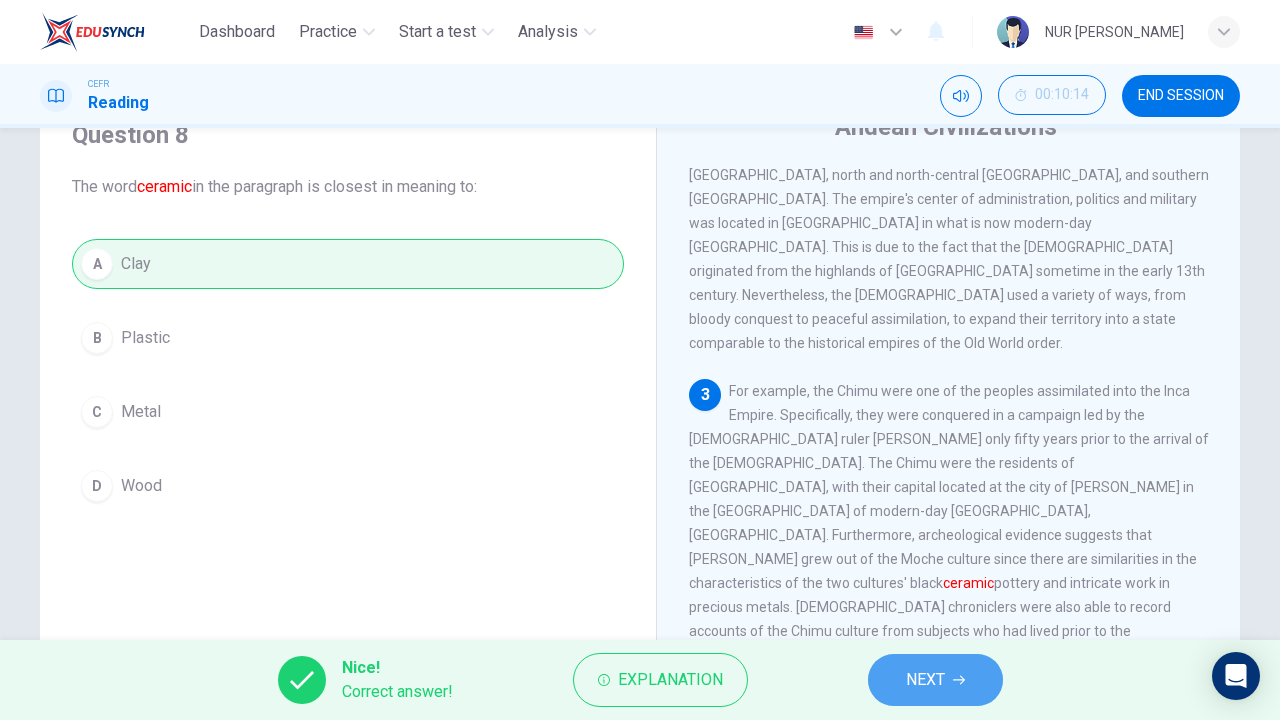 click on "NEXT" at bounding box center (925, 680) 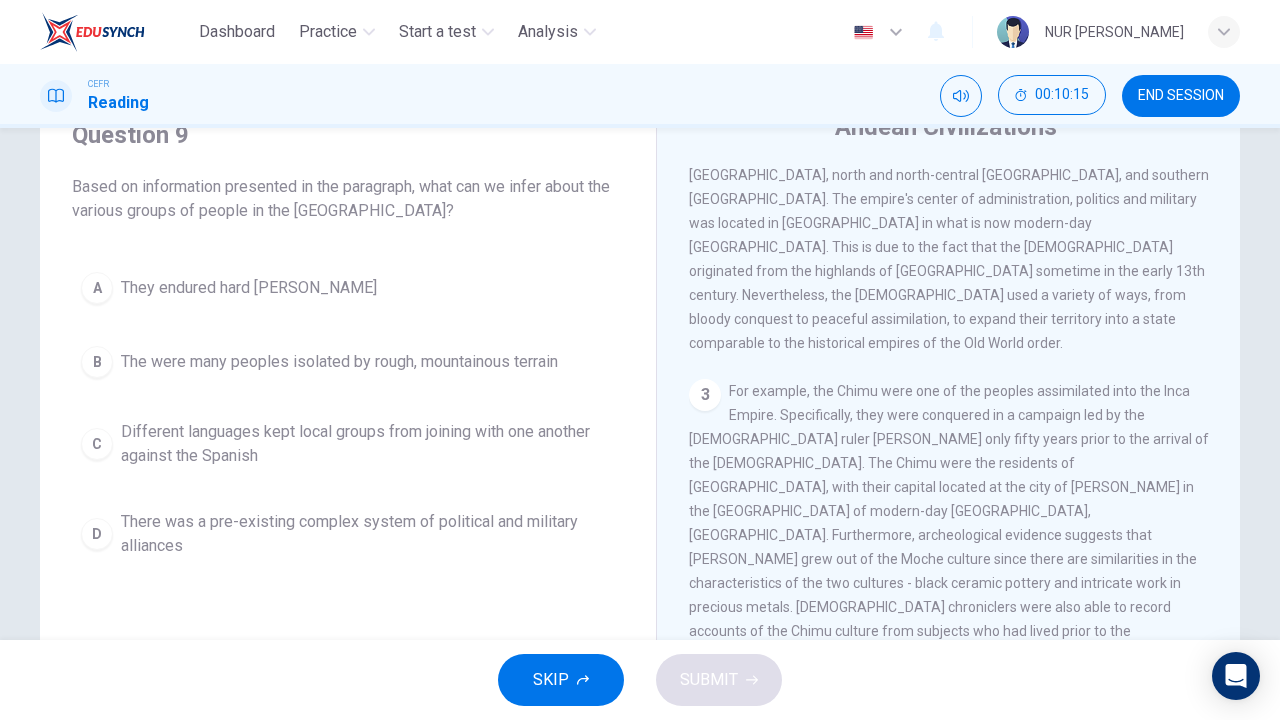scroll, scrollTop: 53, scrollLeft: 0, axis: vertical 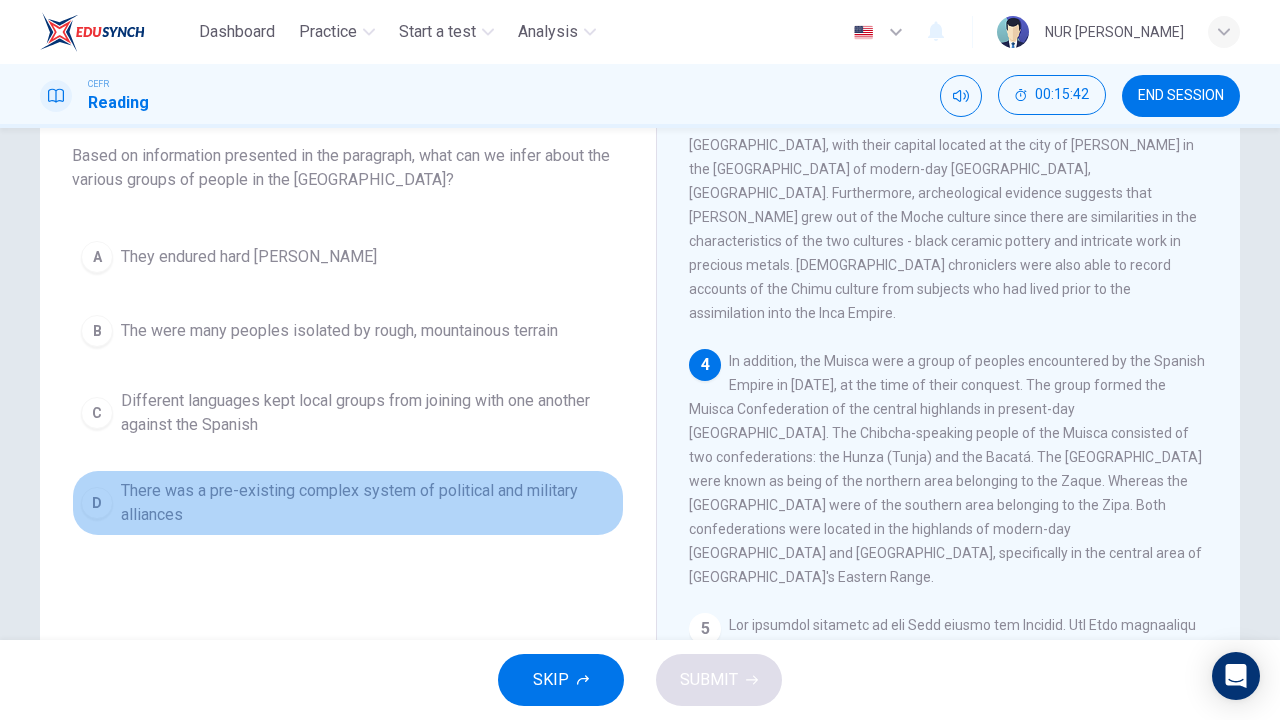 click on "There was a pre-existing complex system of political and military alliances" at bounding box center [368, 503] 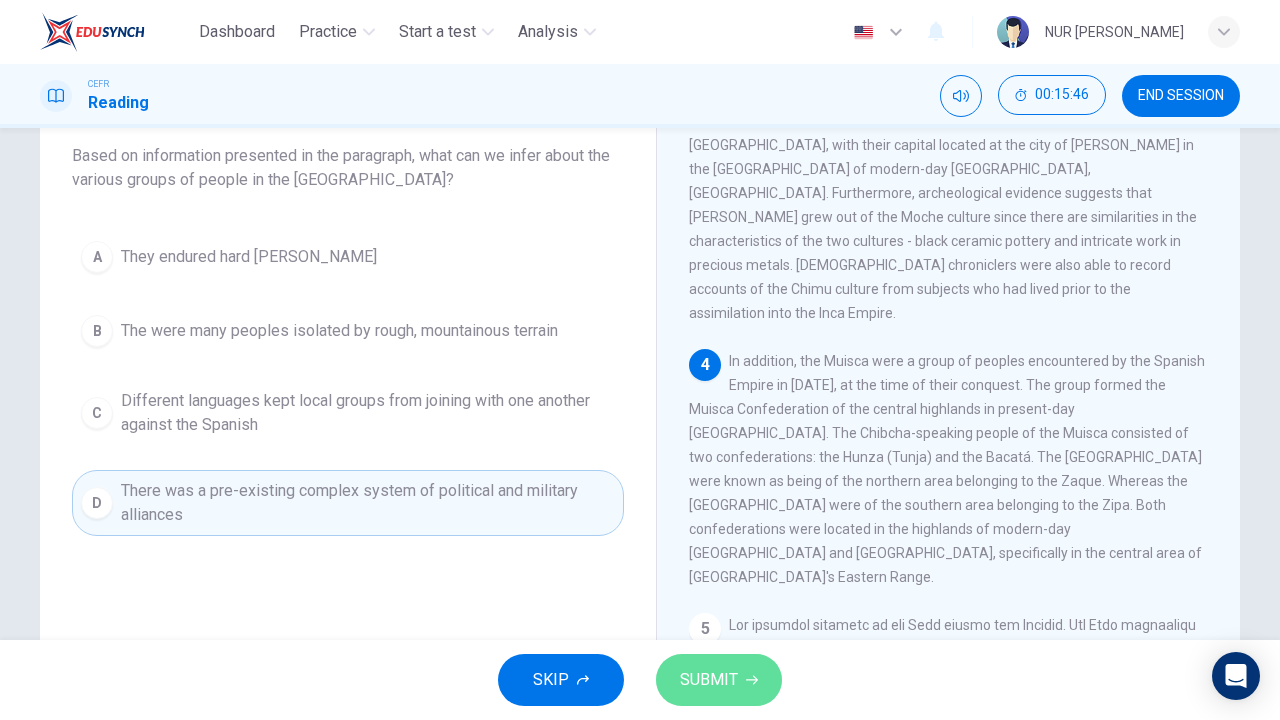 click on "SUBMIT" at bounding box center (719, 680) 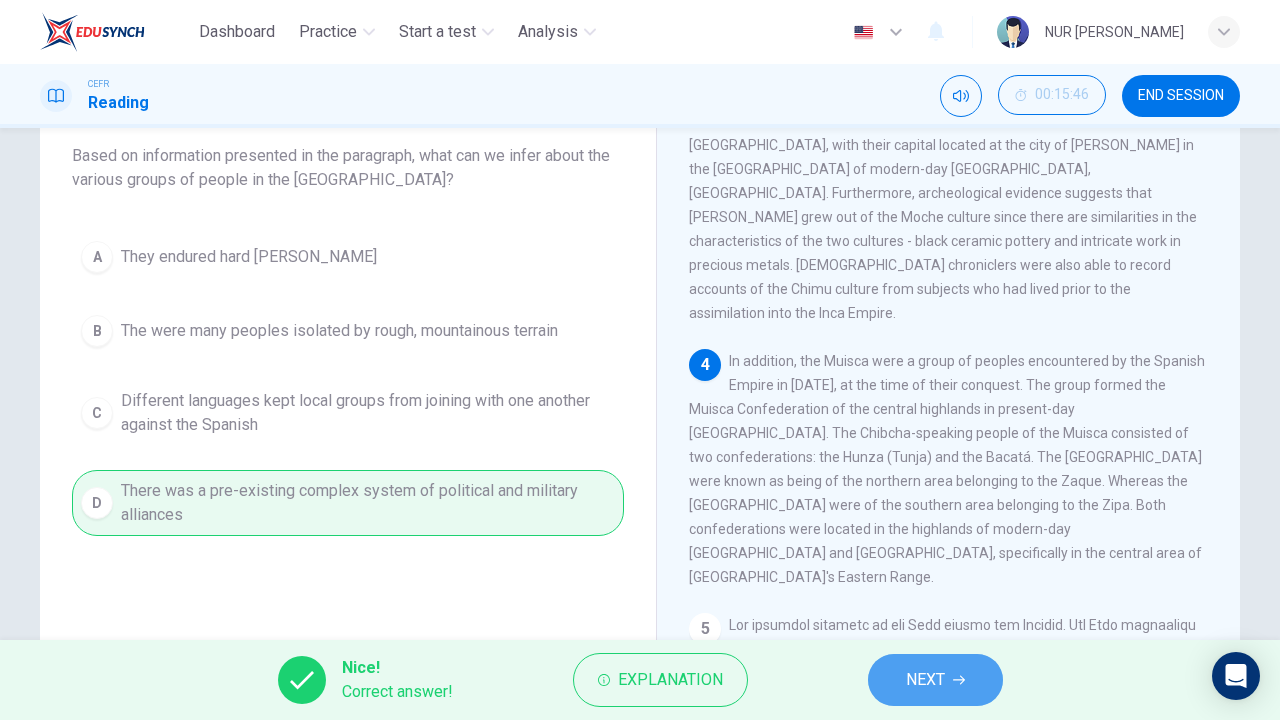 click on "NEXT" at bounding box center (925, 680) 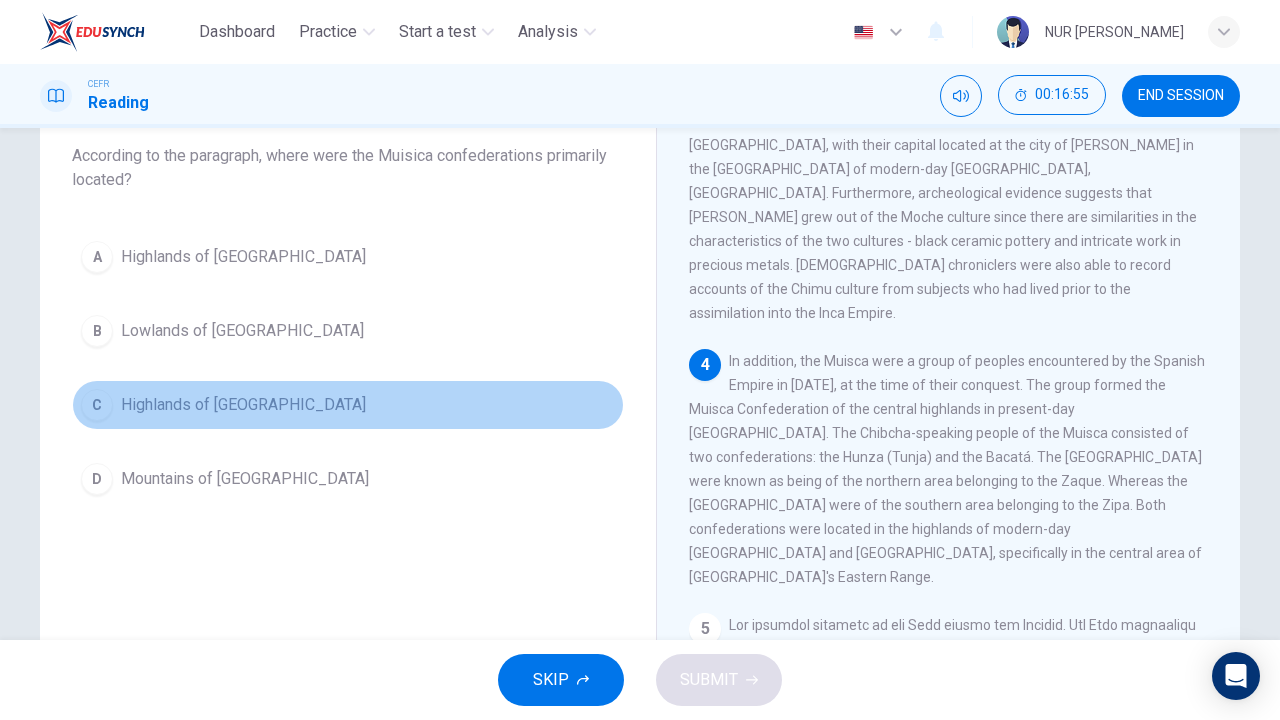 click on "C Highlands of Colombia" at bounding box center [348, 405] 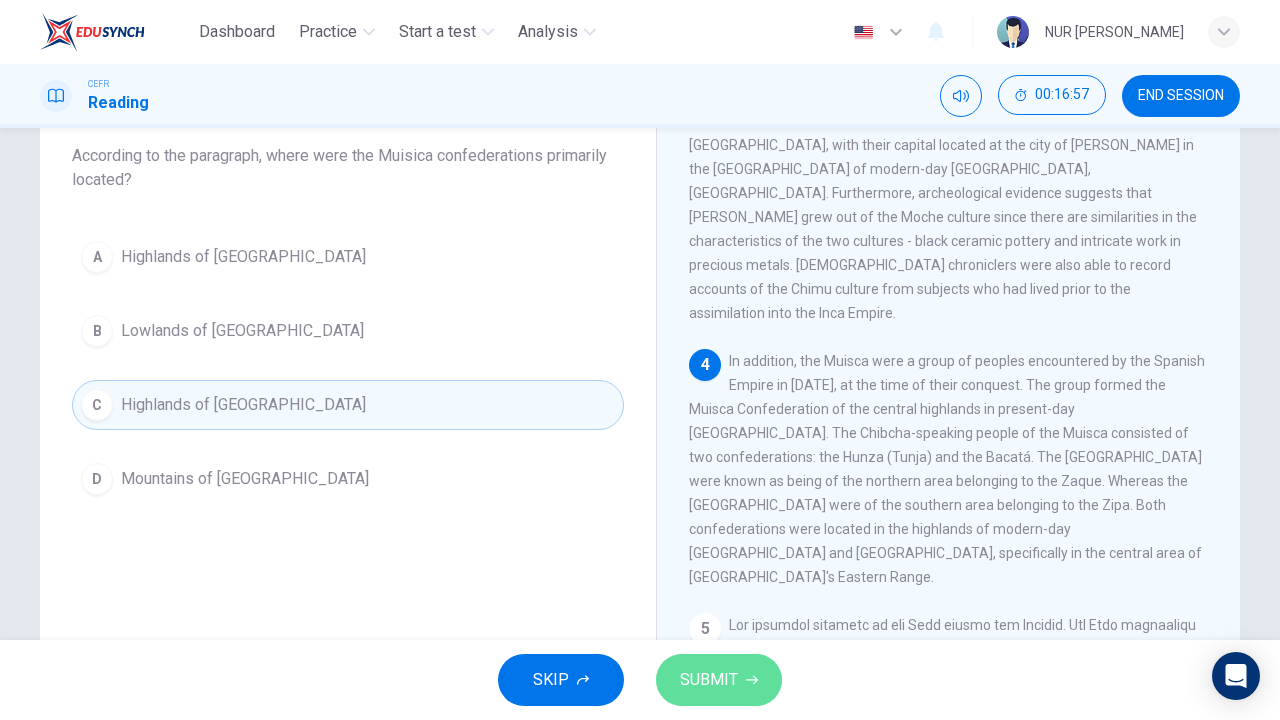 click on "SUBMIT" at bounding box center (709, 680) 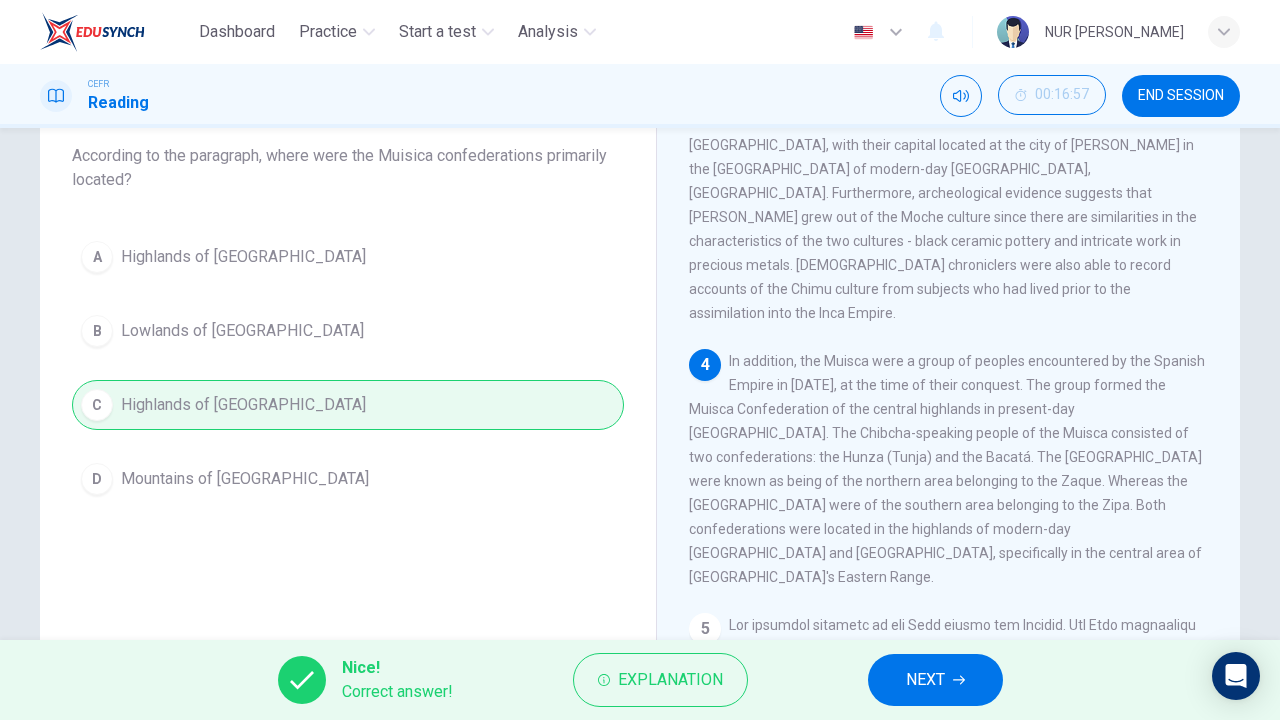 click on "NEXT" at bounding box center (935, 680) 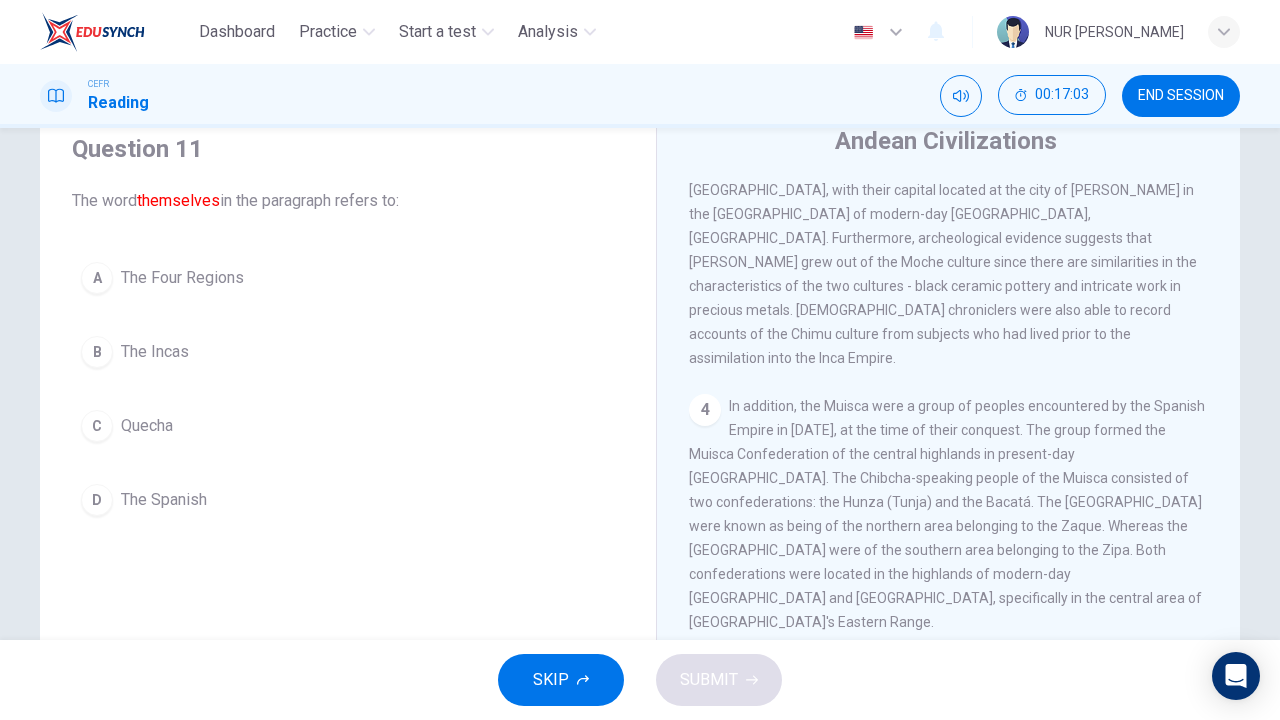 scroll, scrollTop: 86, scrollLeft: 0, axis: vertical 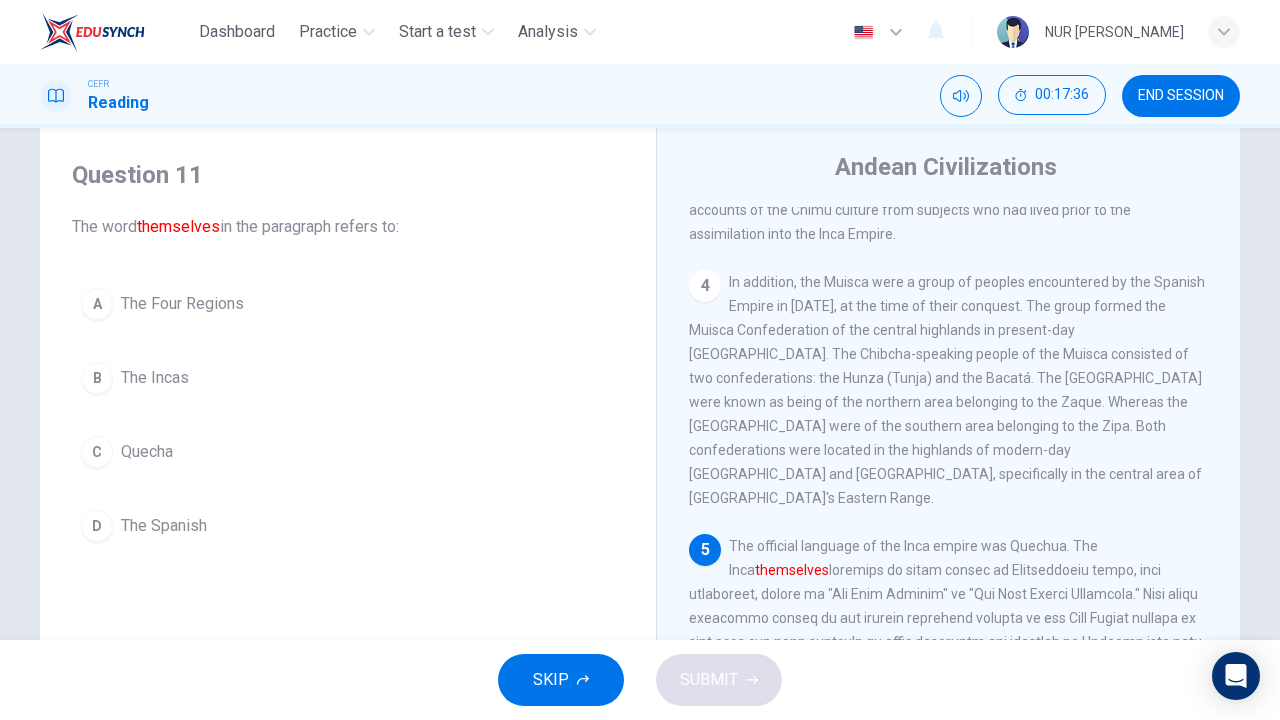 click on "A The Four Regions B The Incas C Quecha D The Spanish" at bounding box center (348, 415) 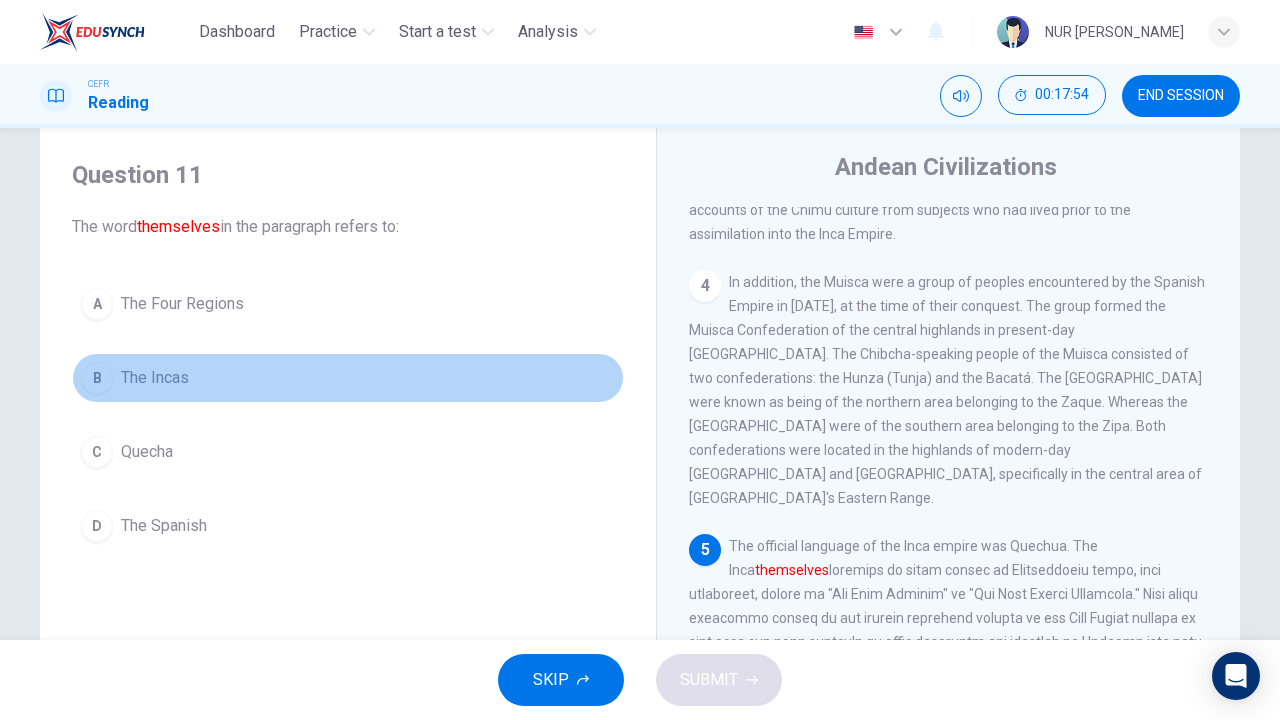 click on "The Incas" at bounding box center [155, 378] 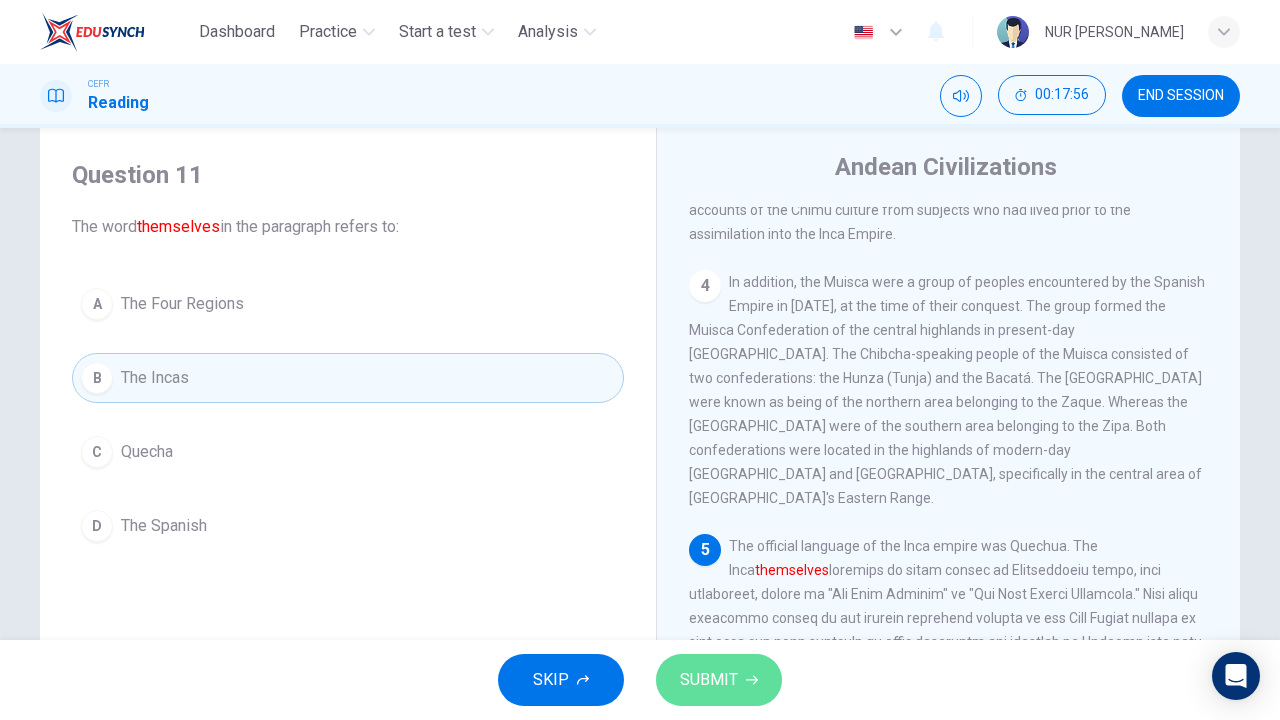 click on "SUBMIT" at bounding box center (709, 680) 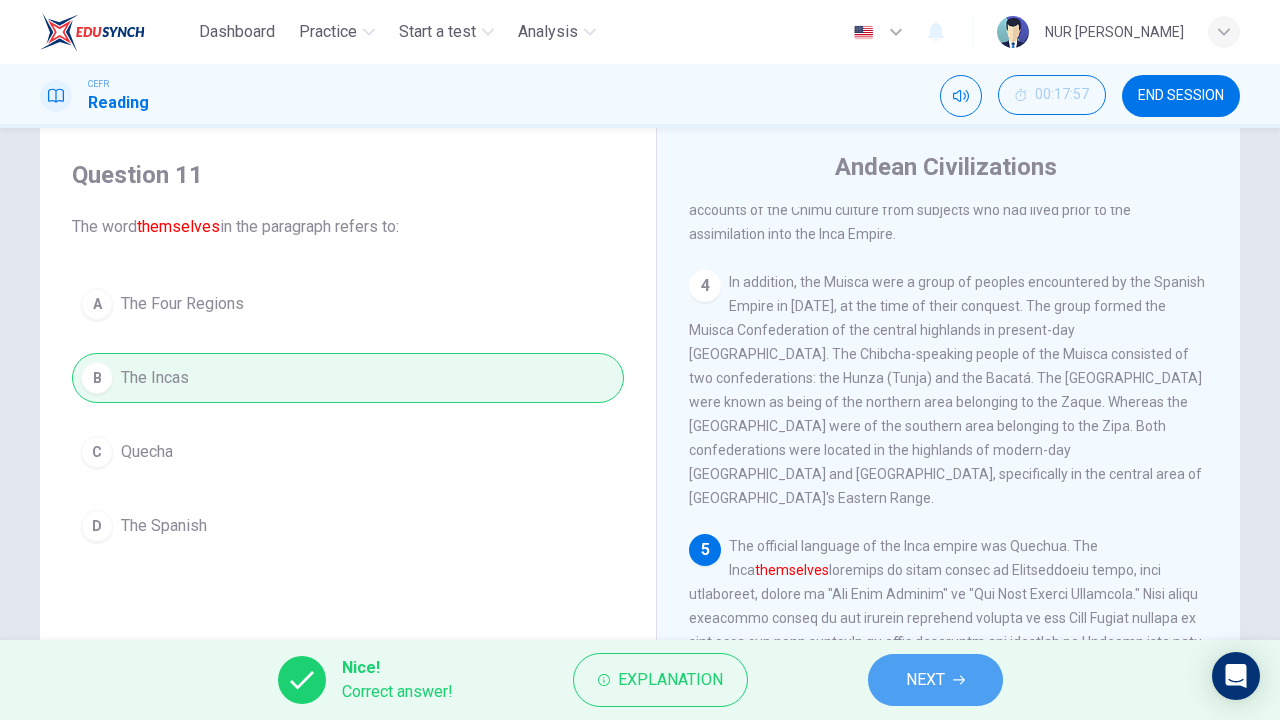 click on "NEXT" at bounding box center [935, 680] 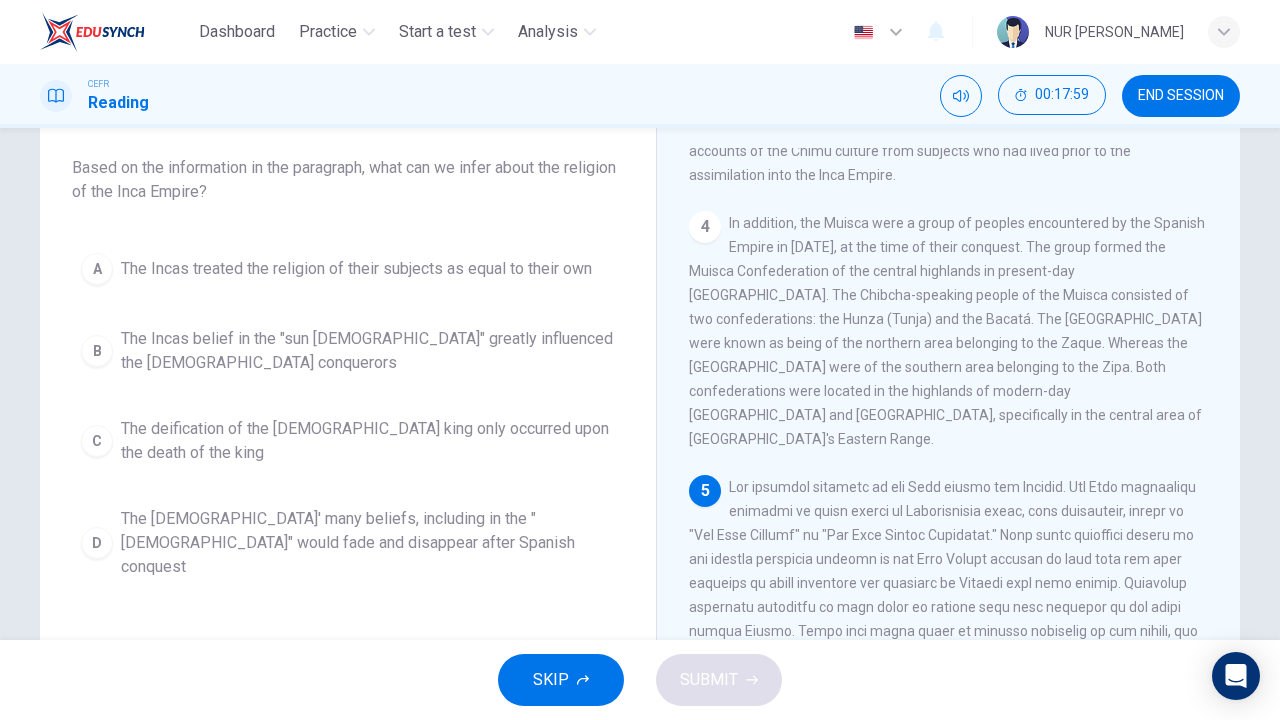 scroll, scrollTop: 106, scrollLeft: 0, axis: vertical 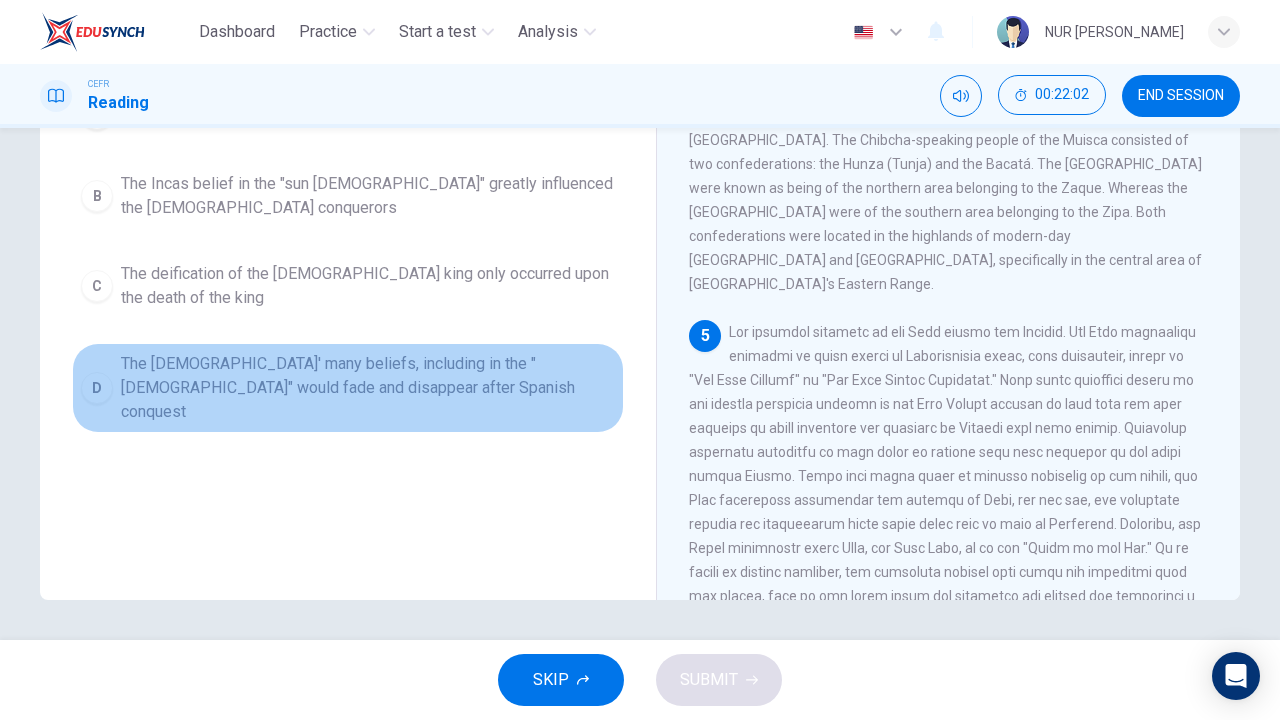 click on "The Incas' many beliefs, including in the "sun god" would fade and disappear after Spanish conquest" at bounding box center (368, 388) 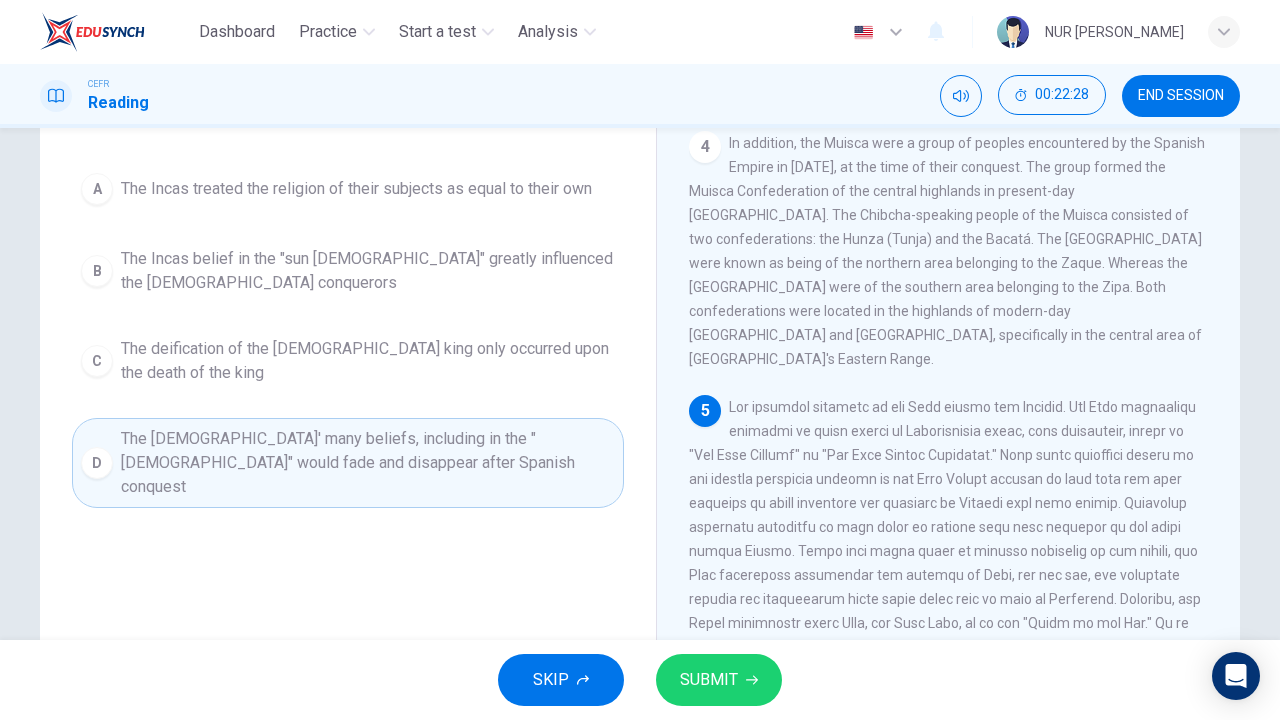 scroll, scrollTop: 189, scrollLeft: 0, axis: vertical 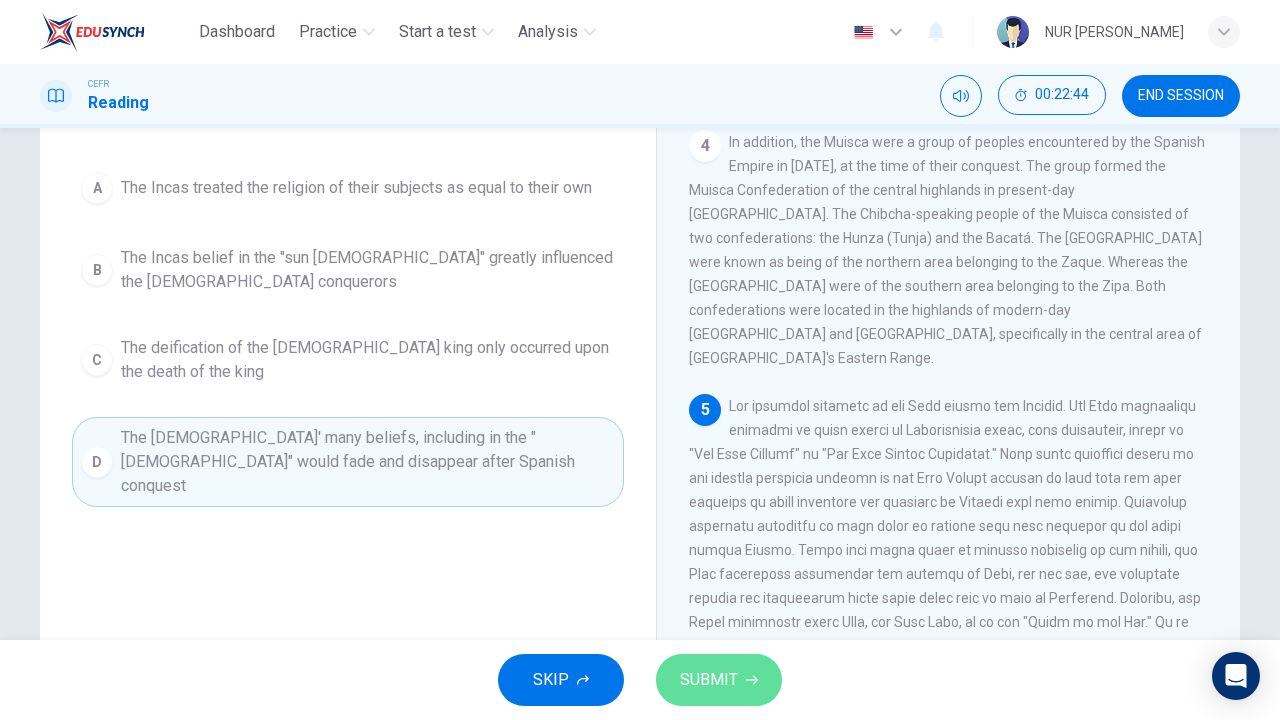 click on "SUBMIT" at bounding box center (719, 680) 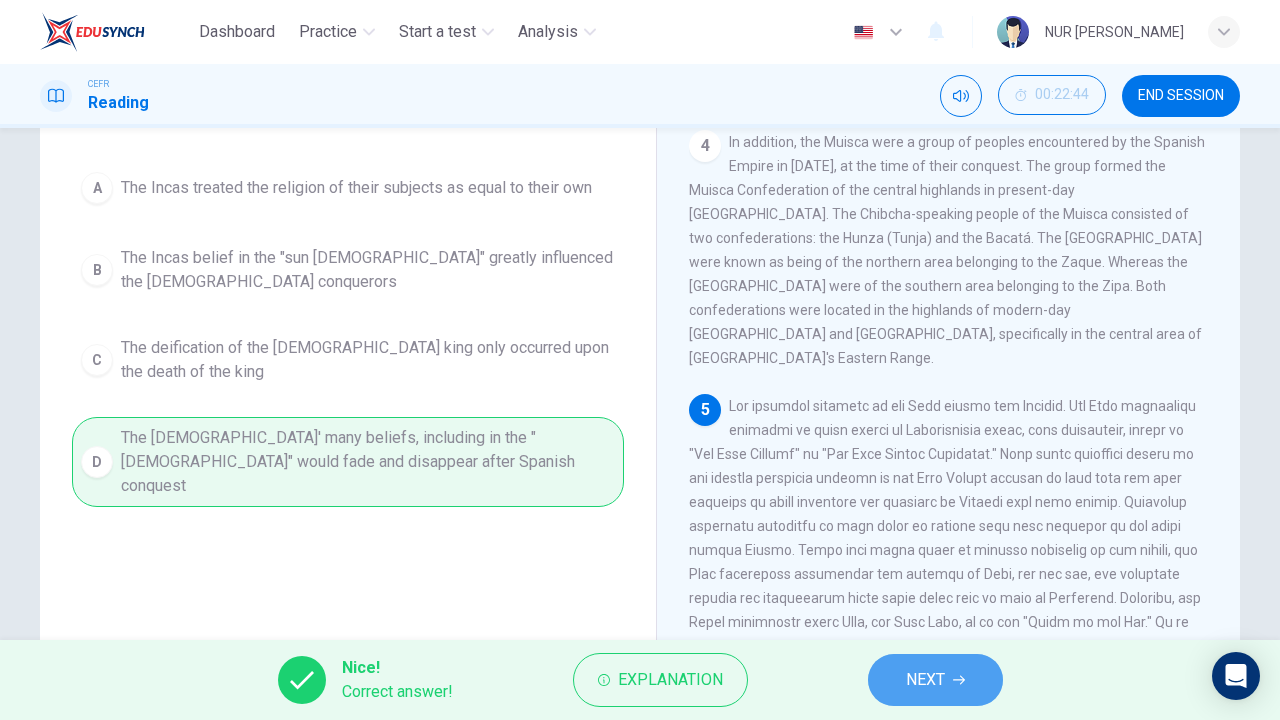 click on "NEXT" at bounding box center (925, 680) 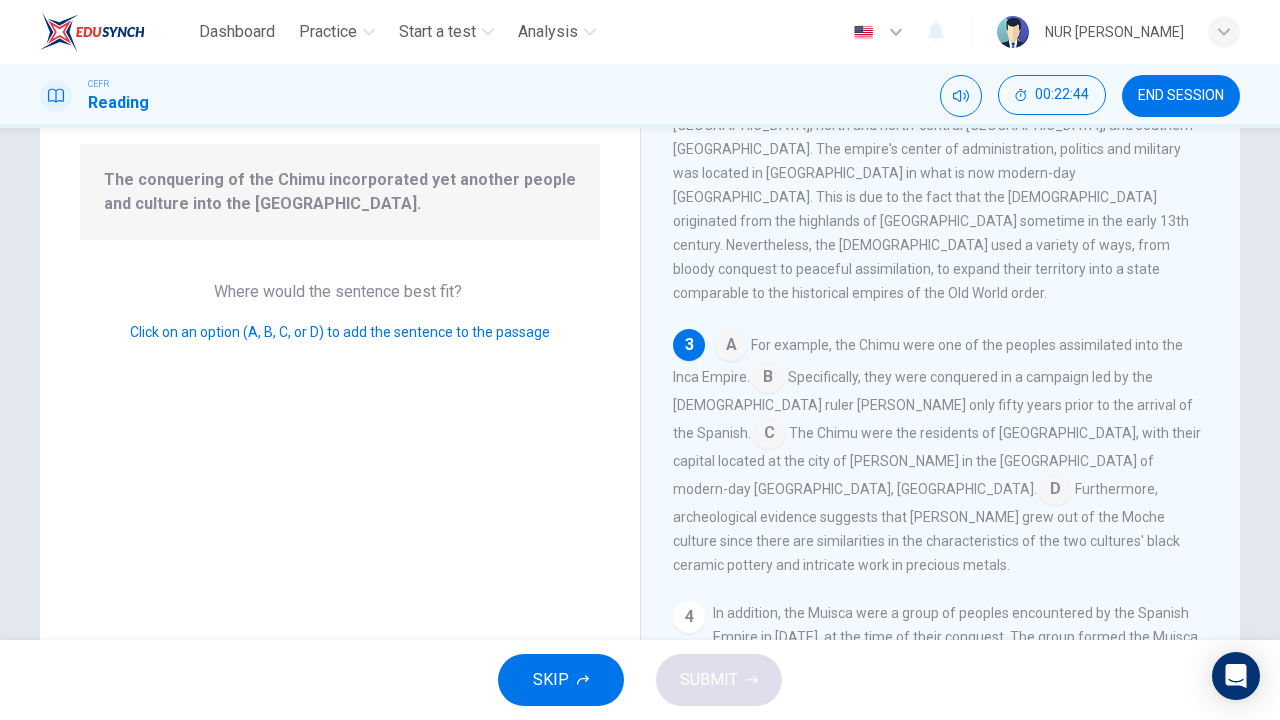 scroll, scrollTop: 538, scrollLeft: 0, axis: vertical 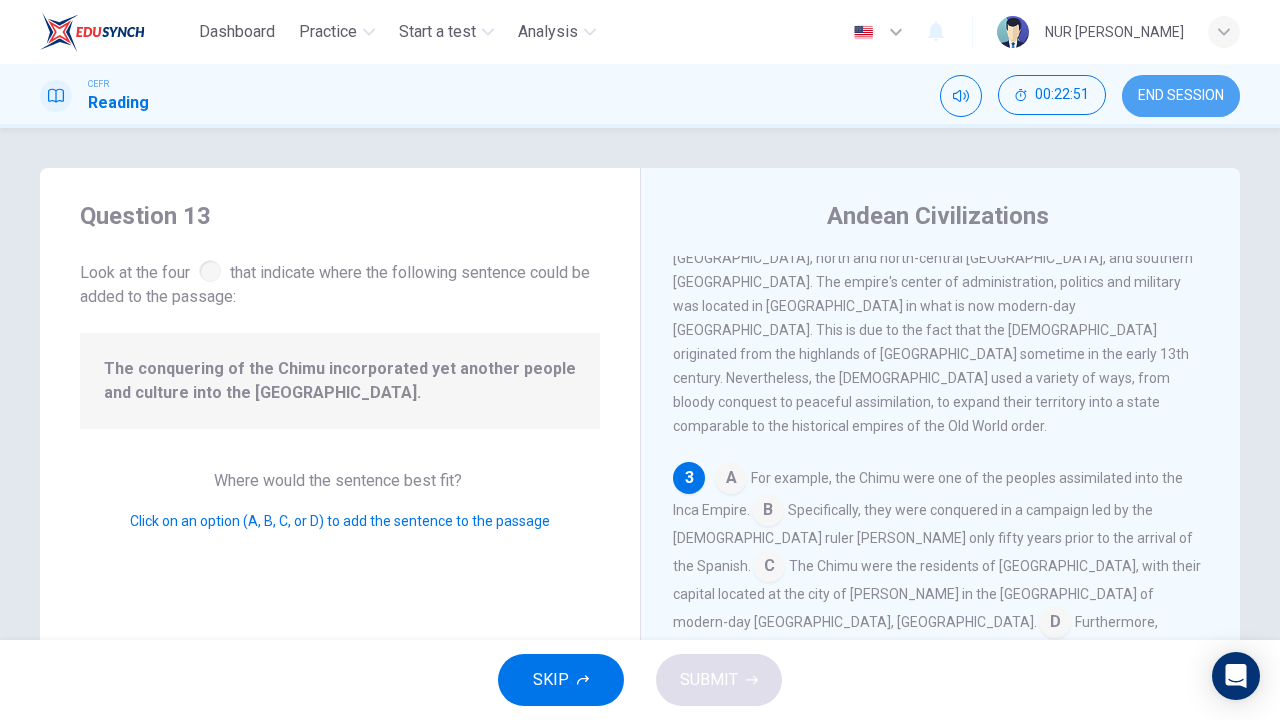click on "END SESSION" at bounding box center (1181, 96) 